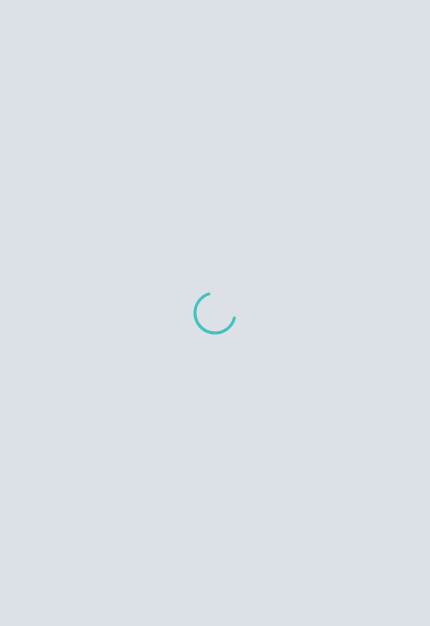 scroll, scrollTop: 0, scrollLeft: 0, axis: both 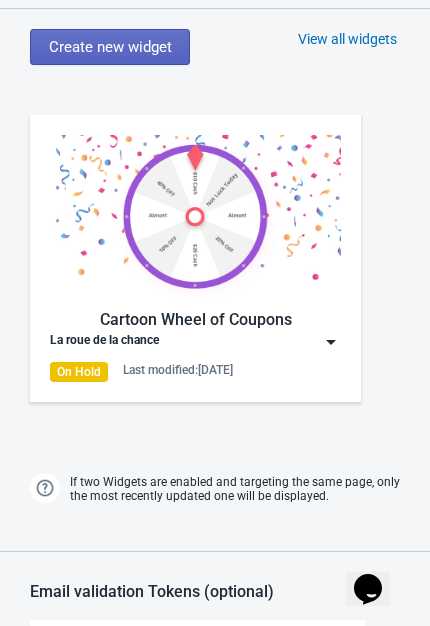 click at bounding box center [331, 342] 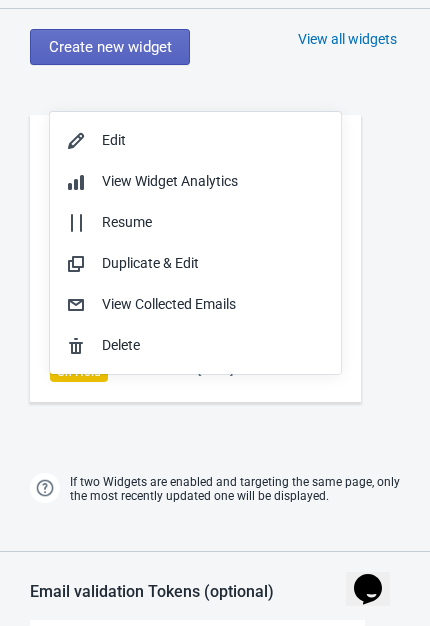 click on "Resume" at bounding box center (195, 222) 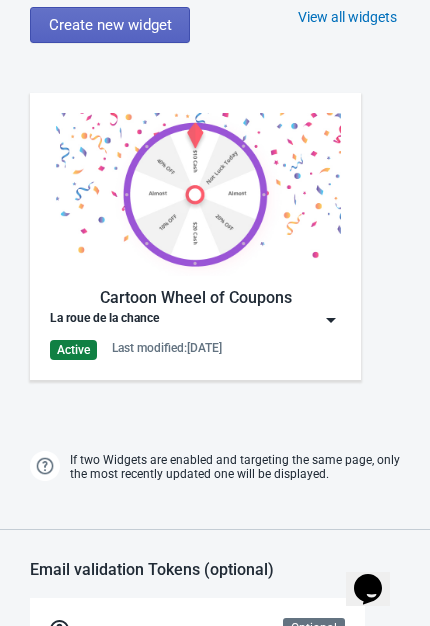 scroll, scrollTop: 716, scrollLeft: 0, axis: vertical 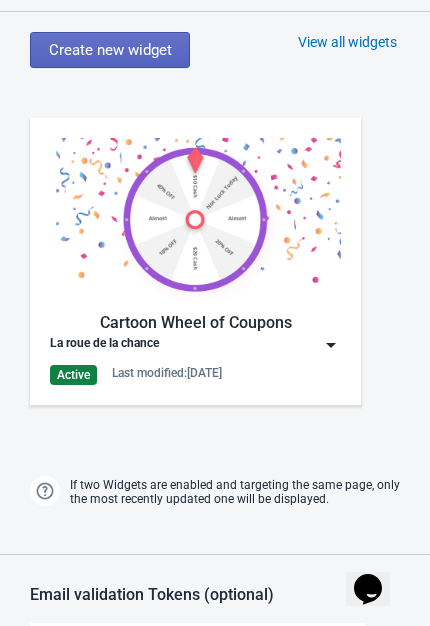 click at bounding box center [331, 345] 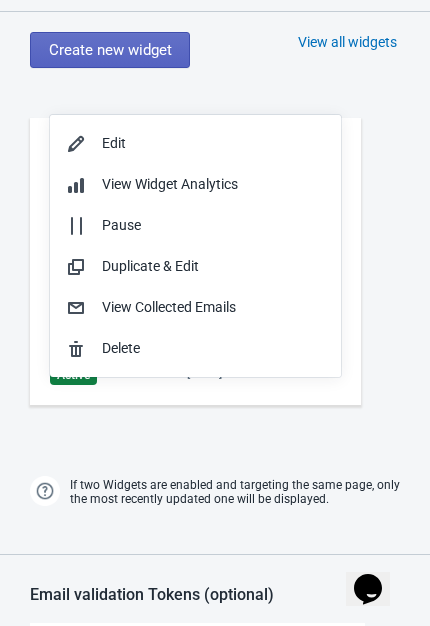 click 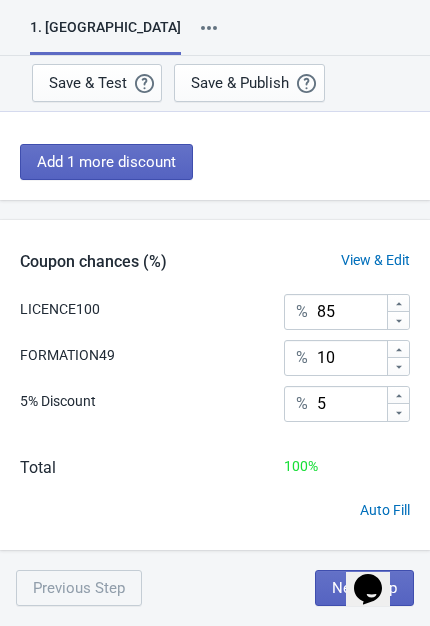 scroll, scrollTop: 333, scrollLeft: 0, axis: vertical 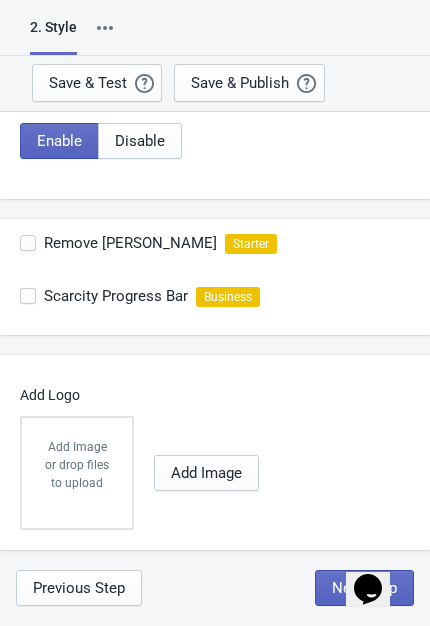 click on "Next Step" at bounding box center [364, 588] 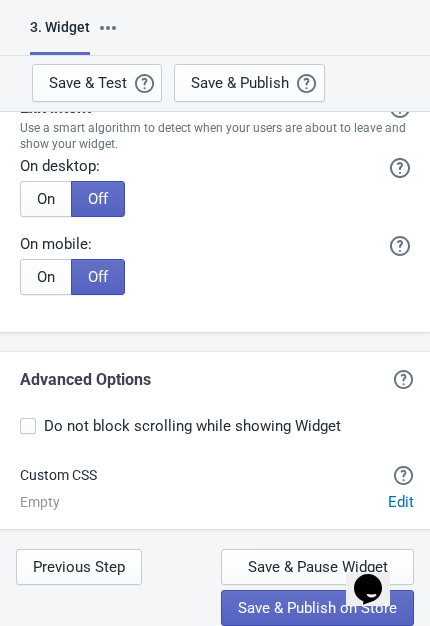 scroll, scrollTop: 5395, scrollLeft: 0, axis: vertical 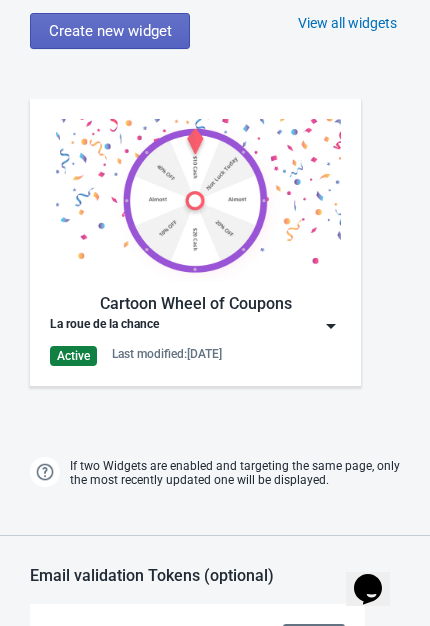 click at bounding box center [331, 326] 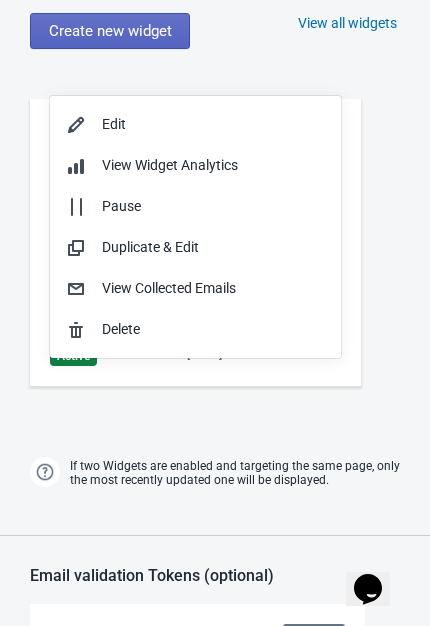 click on "Edit" at bounding box center [195, 124] 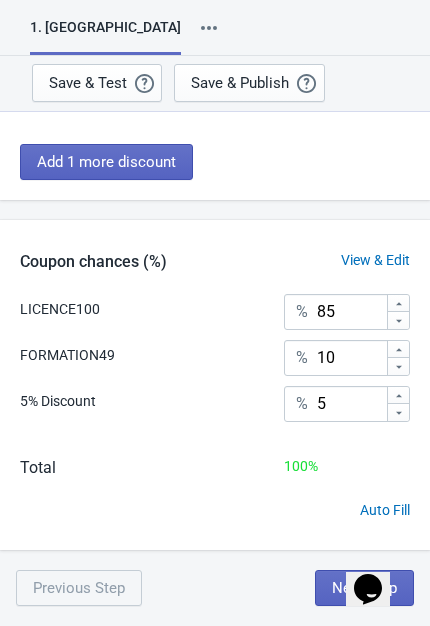 scroll, scrollTop: 333, scrollLeft: 0, axis: vertical 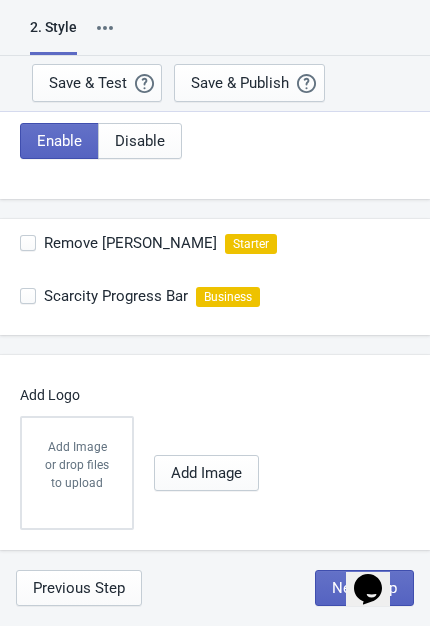 click on "Next Step" at bounding box center [364, 588] 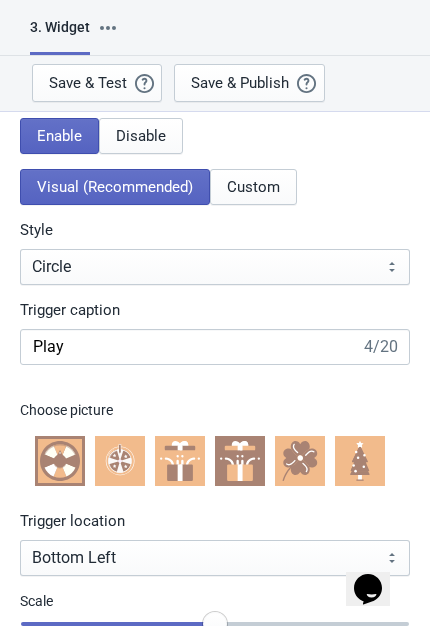 scroll, scrollTop: 1703, scrollLeft: 0, axis: vertical 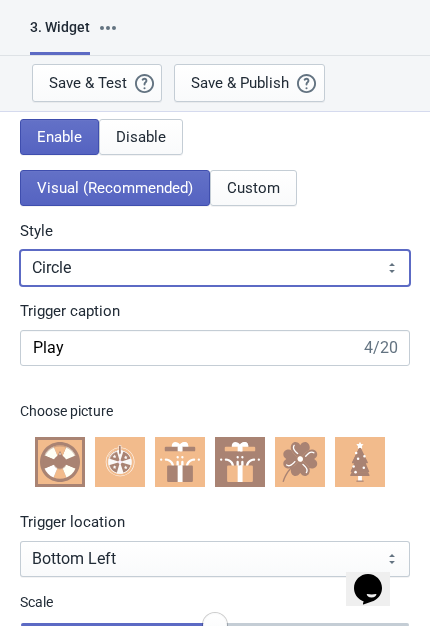 click on "Square Circle Tab" at bounding box center (215, 268) 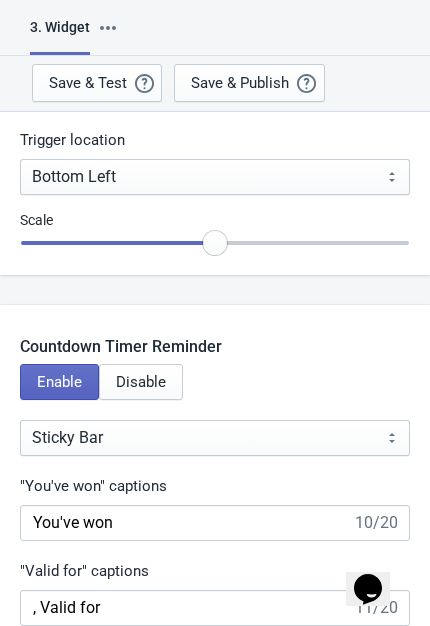 scroll, scrollTop: 2124, scrollLeft: 0, axis: vertical 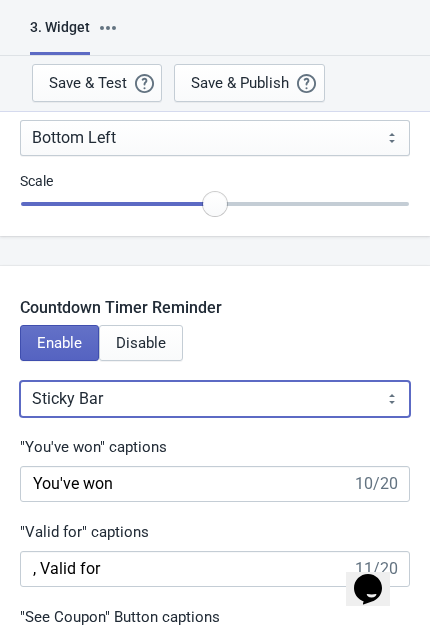 click on "Bubble Sticky Bar" at bounding box center (215, 399) 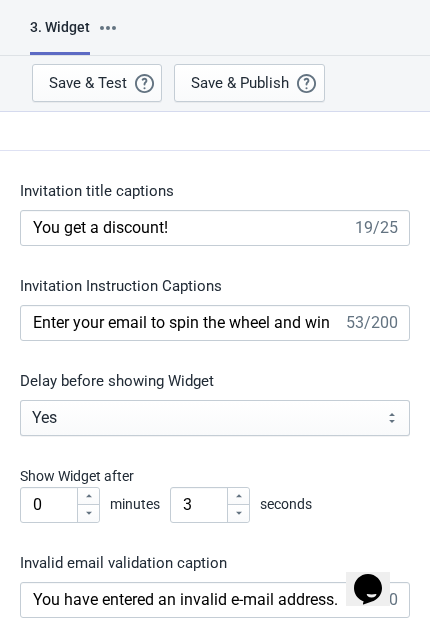 scroll, scrollTop: 3015, scrollLeft: 0, axis: vertical 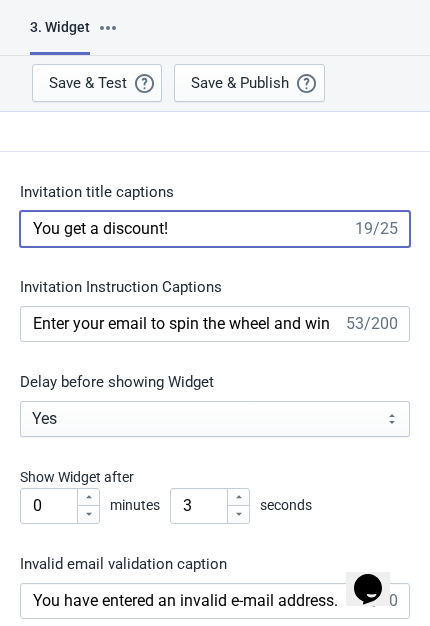 click on "You get a discount!" at bounding box center (185, 229) 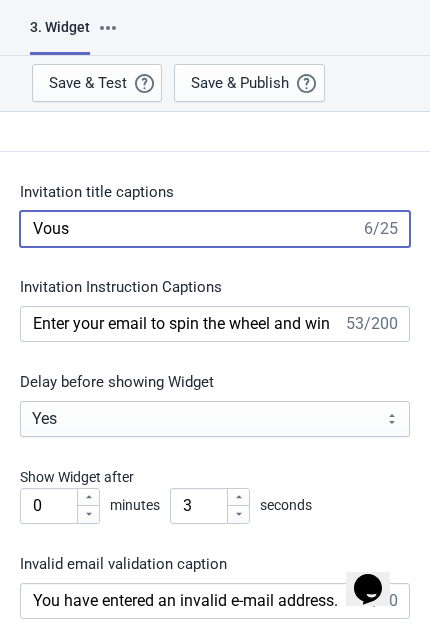 type on "Vous" 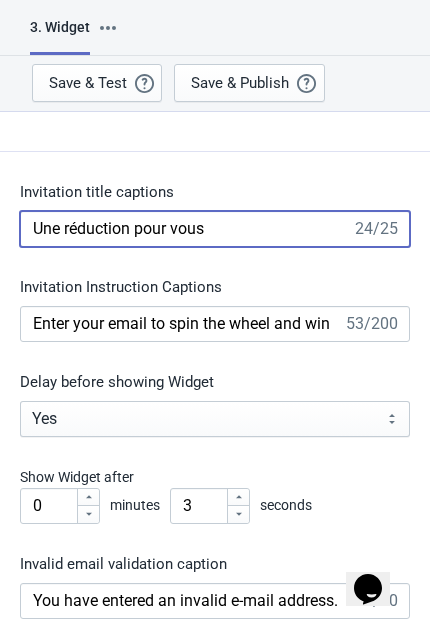 paste 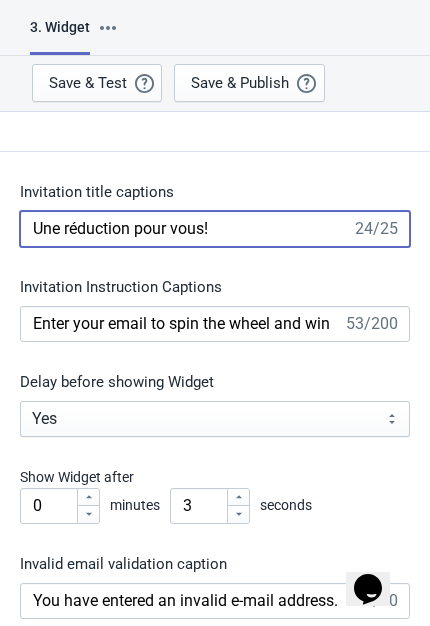 type on "Une réduction pour vous!" 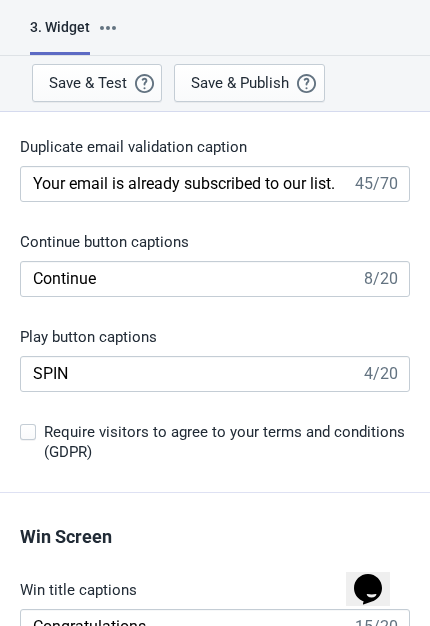 scroll, scrollTop: 3621, scrollLeft: 0, axis: vertical 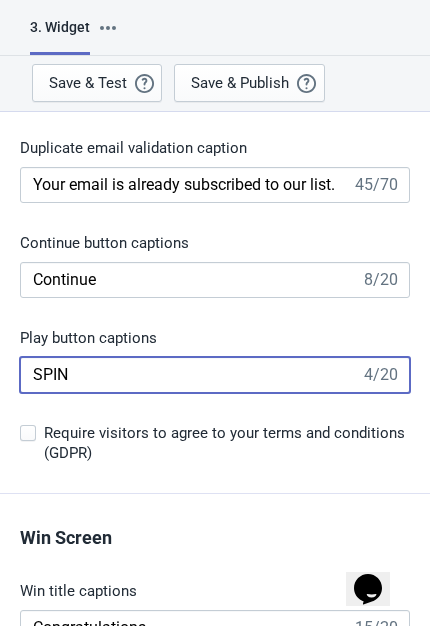 click on "SPIN" at bounding box center (190, 375) 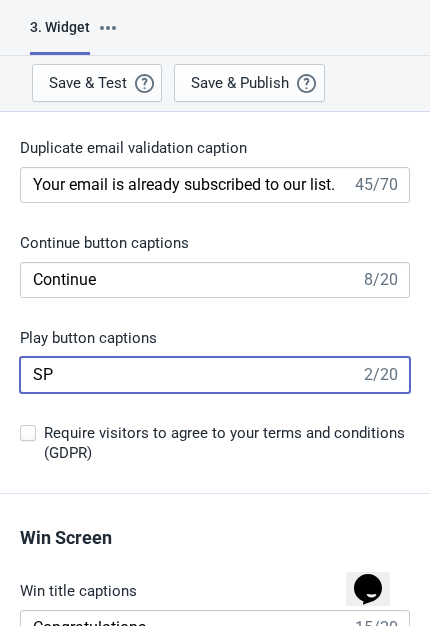 type on "S" 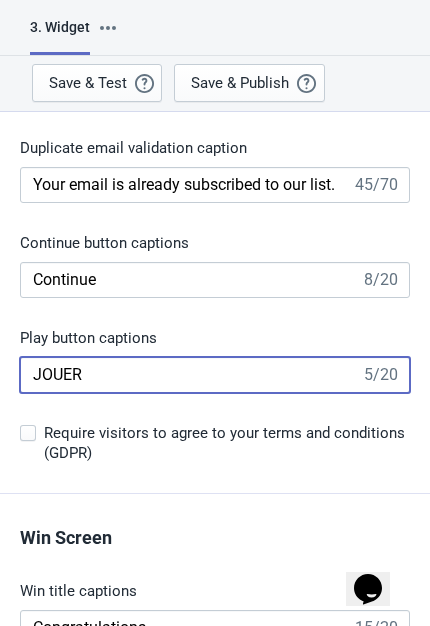 type on "JOUER" 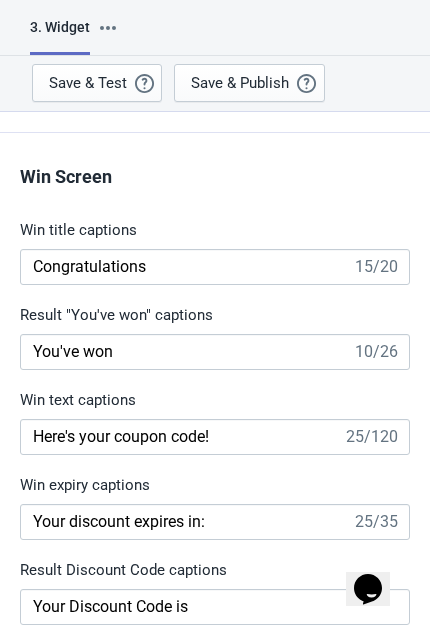 scroll, scrollTop: 3989, scrollLeft: 0, axis: vertical 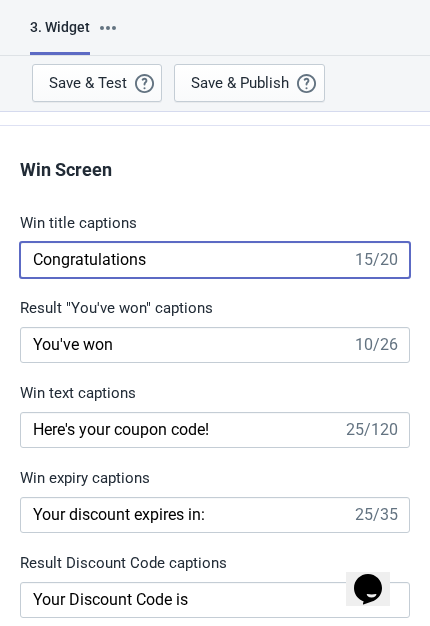click on "Congratulations" at bounding box center (185, 260) 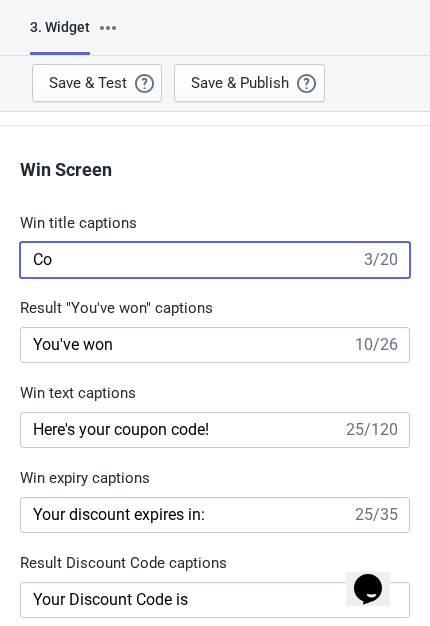 type on "C" 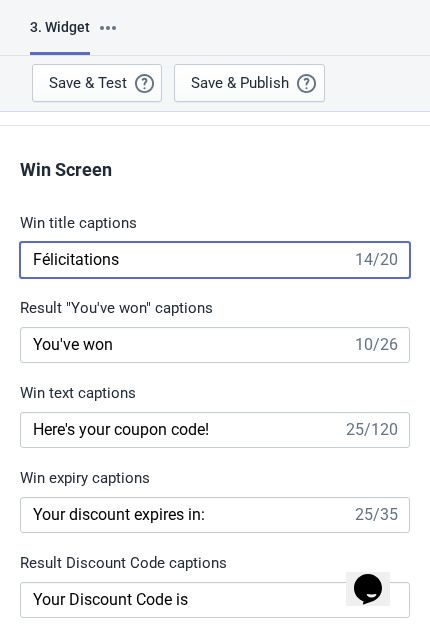type on "Félicitations" 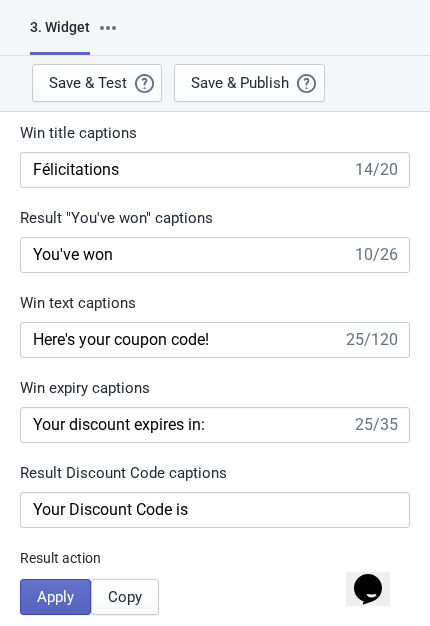 scroll, scrollTop: 4103, scrollLeft: 0, axis: vertical 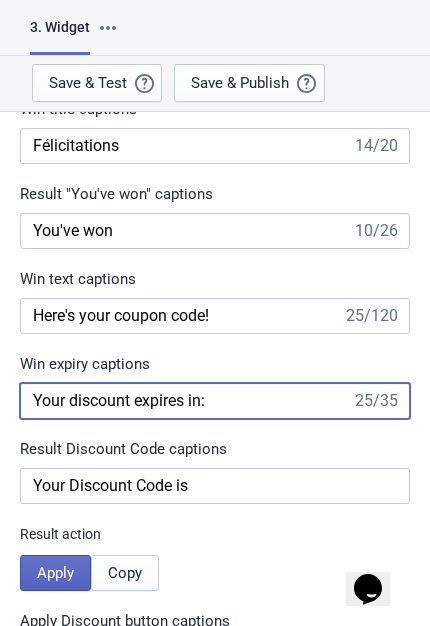 click on "Your discount expires in:" at bounding box center (185, 401) 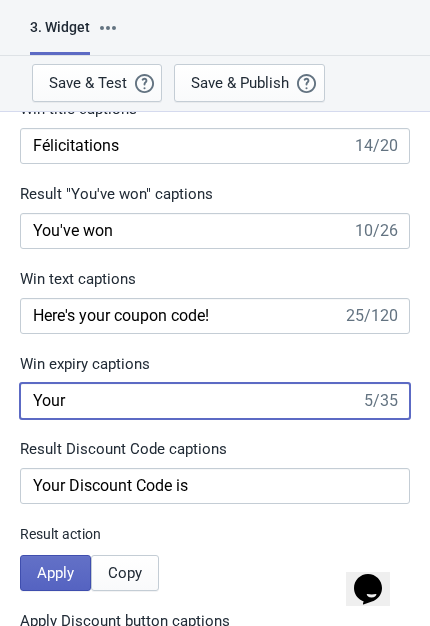 type on "You" 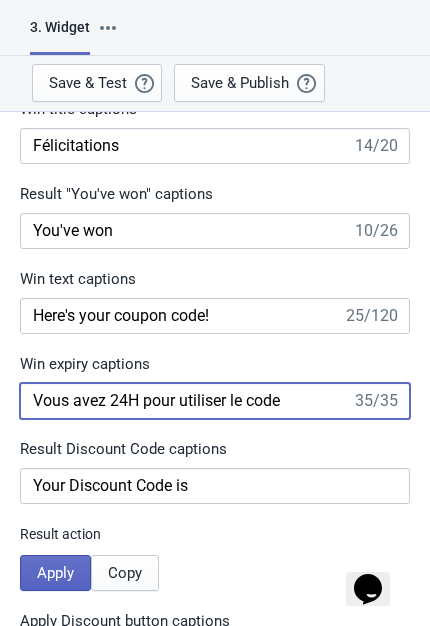 type on "Vous avez 24H pour utiliser le code" 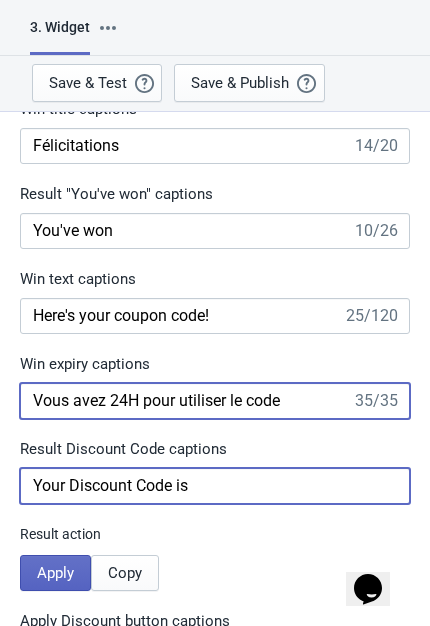 click on "Your Discount Code is" at bounding box center [215, 486] 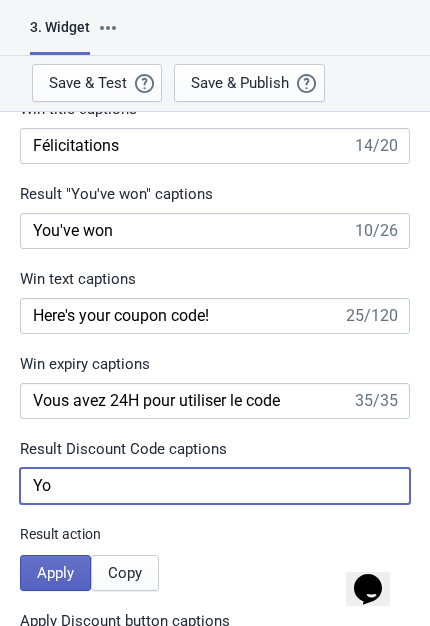 type on "Y" 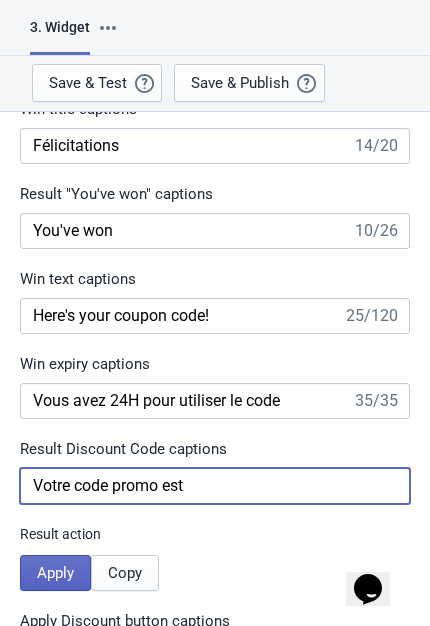 type on "Votre code promo est" 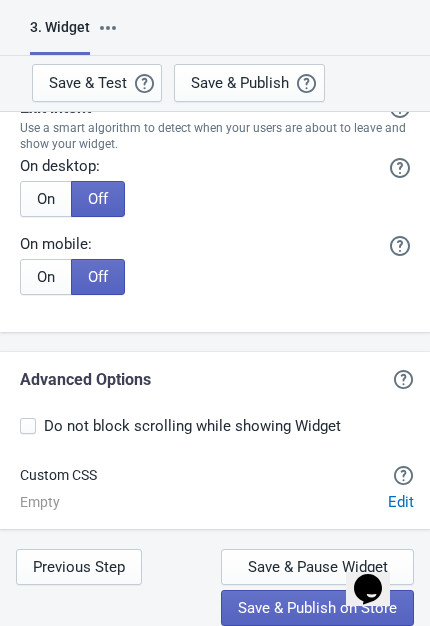scroll, scrollTop: 5395, scrollLeft: 0, axis: vertical 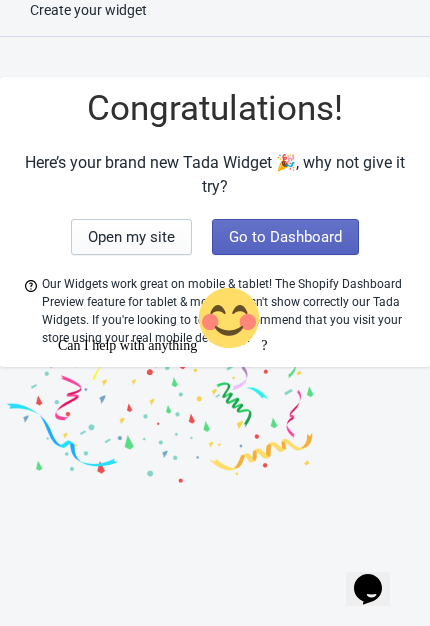 click on "Go to Dashboard" at bounding box center (285, 237) 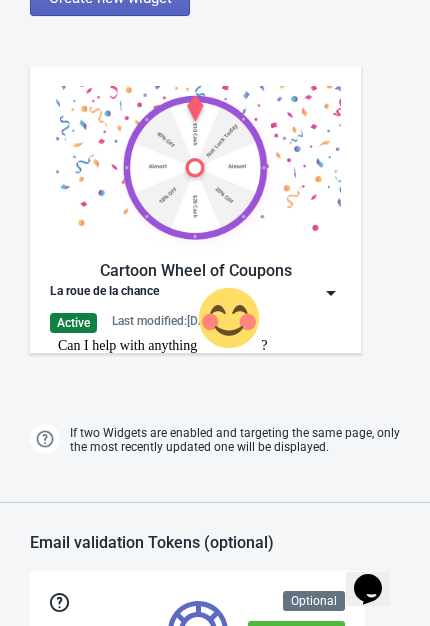 scroll, scrollTop: 649, scrollLeft: 0, axis: vertical 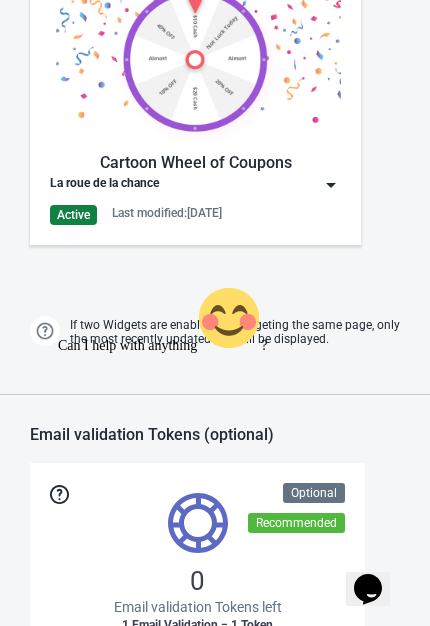 click at bounding box center (331, 185) 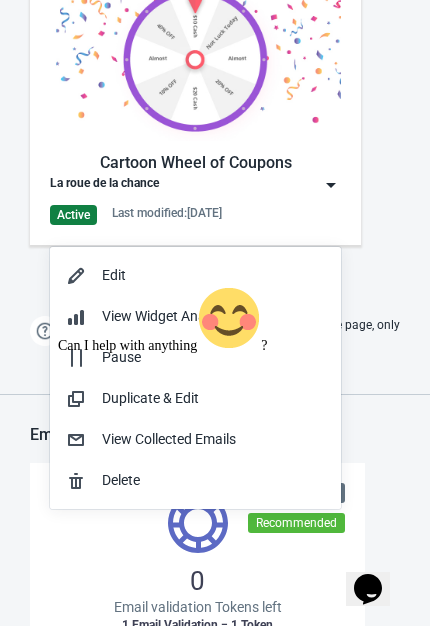 click on "Edit" at bounding box center (213, 275) 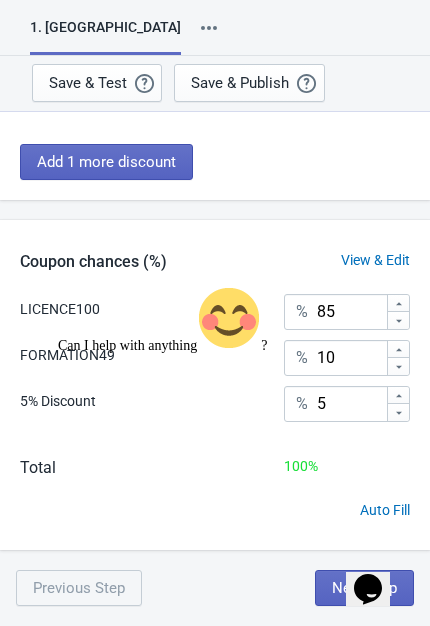 scroll, scrollTop: 333, scrollLeft: 0, axis: vertical 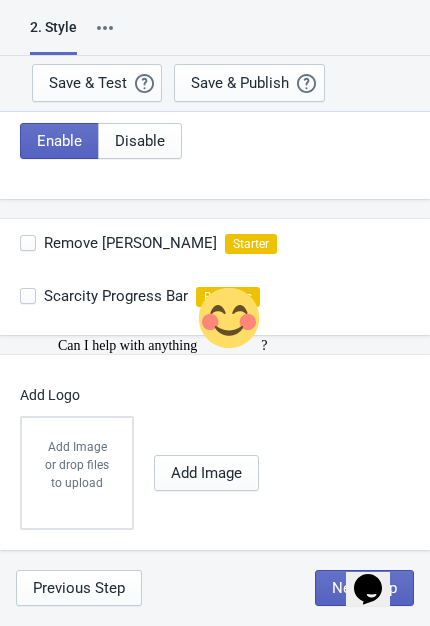 click on "Next Step" at bounding box center (364, 588) 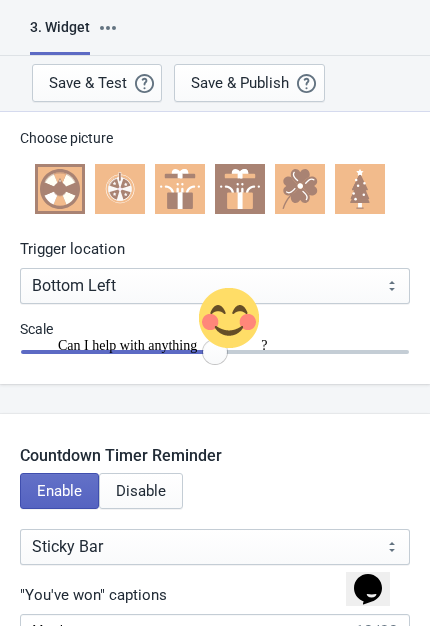 scroll, scrollTop: 1978, scrollLeft: 0, axis: vertical 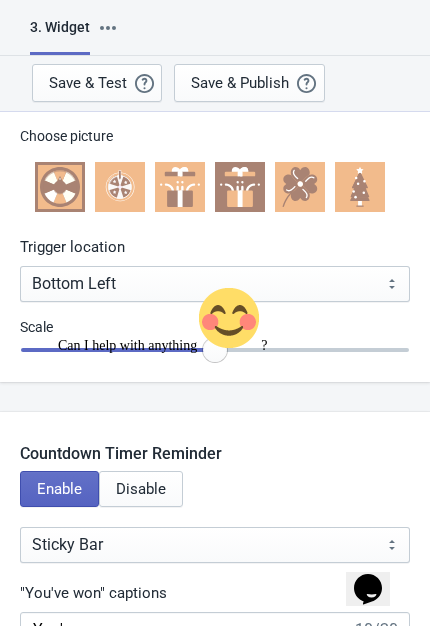 click on "Can I help with anything  ?" at bounding box center [238, 320] 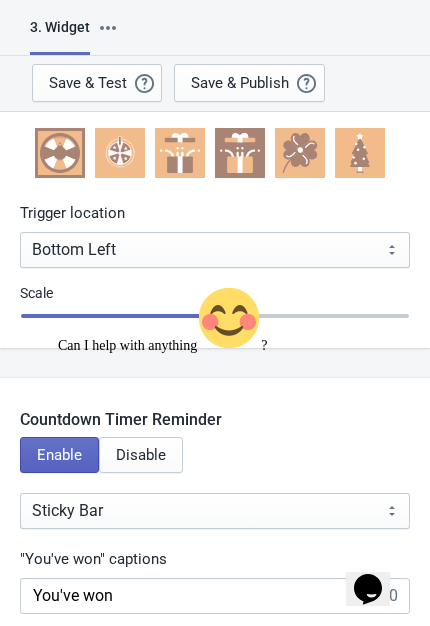 scroll, scrollTop: 2013, scrollLeft: 0, axis: vertical 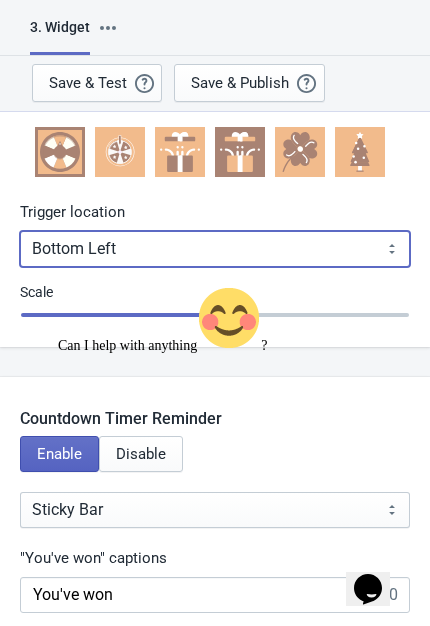 click on "Bottom Left Bottom Right Middle Left Middle Right Top Left Top Right" at bounding box center (215, 249) 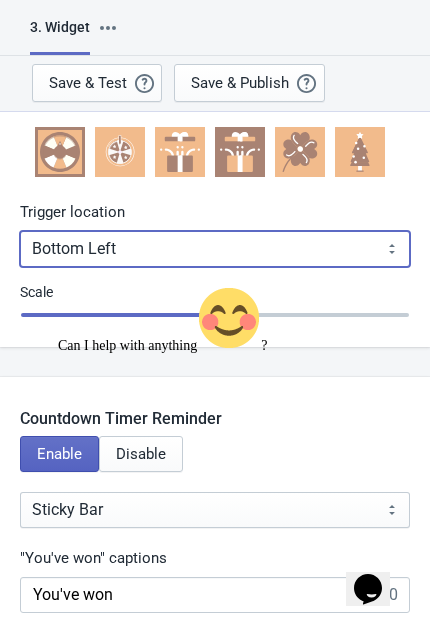 select on "middle_right" 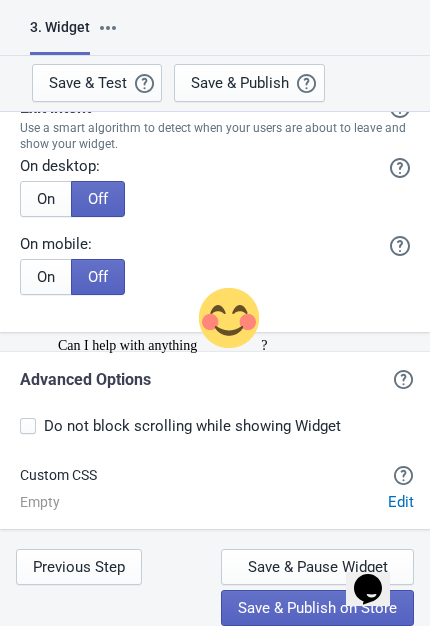 click on "Save & Publish on Store" at bounding box center (317, 608) 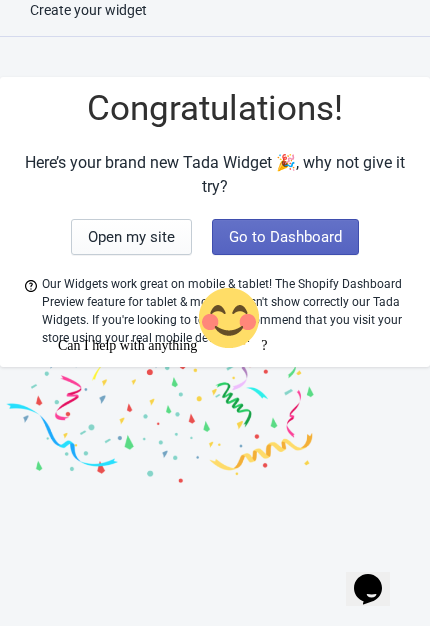 click on "Go to Dashboard" at bounding box center (285, 237) 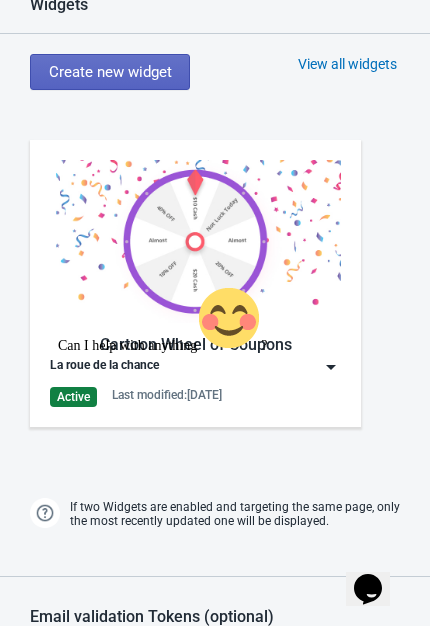 scroll, scrollTop: 536, scrollLeft: 0, axis: vertical 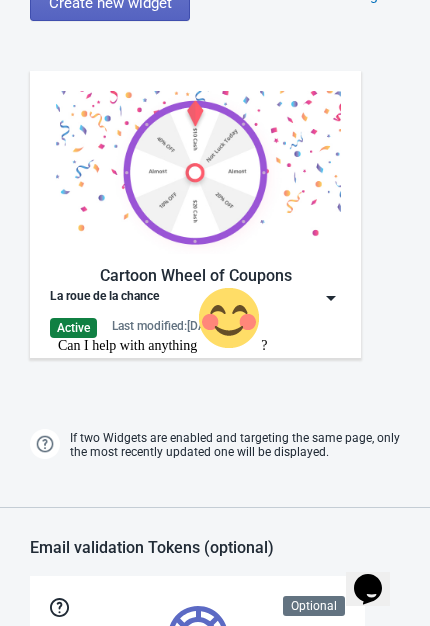 click on "Can I help with anything  ?" at bounding box center [238, 320] 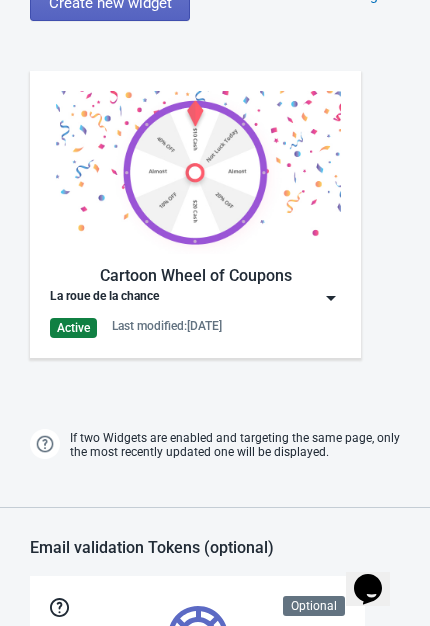 click at bounding box center (331, 298) 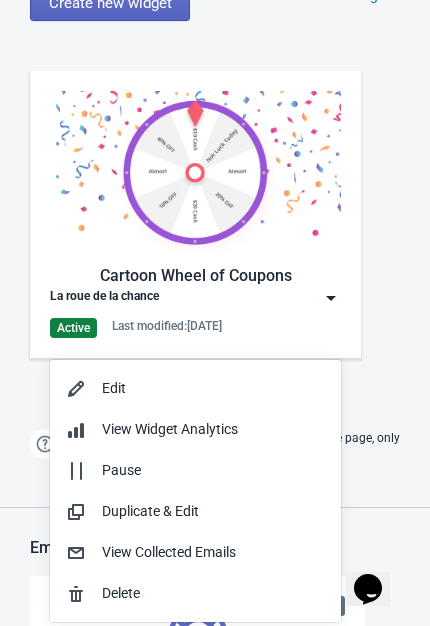 click on "Edit" at bounding box center [213, 388] 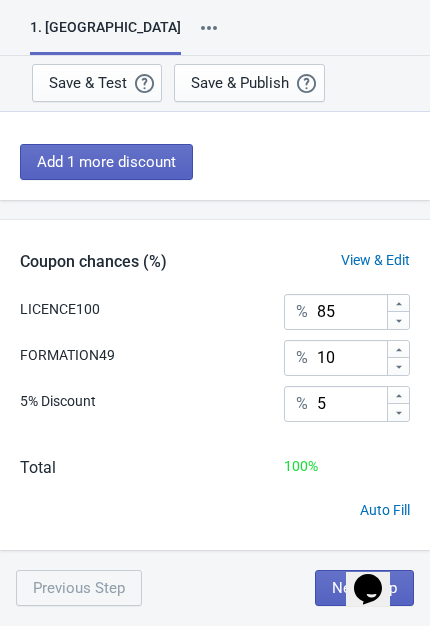 scroll, scrollTop: 333, scrollLeft: 0, axis: vertical 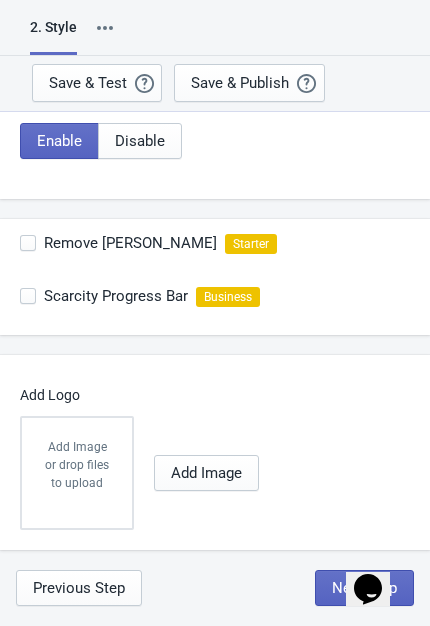 click on "Next Step" at bounding box center [364, 588] 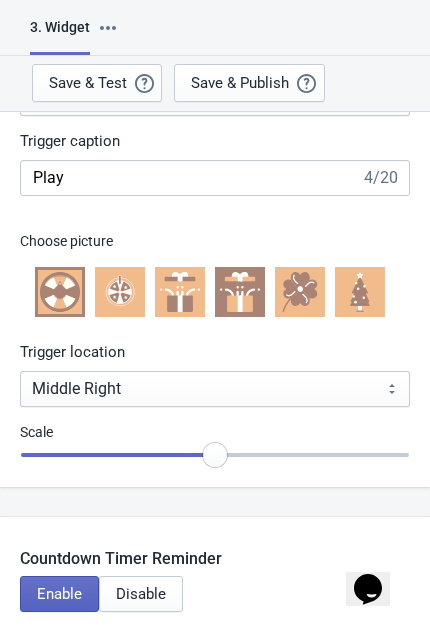 scroll, scrollTop: 1887, scrollLeft: 0, axis: vertical 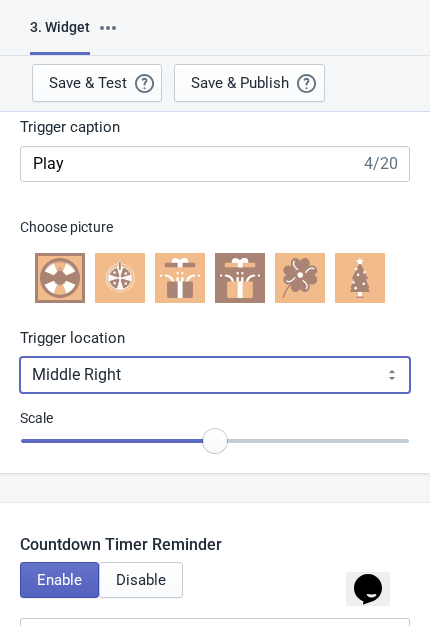 click on "Bottom Left Bottom Right Middle Left Middle Right Top Left Top Right" at bounding box center (215, 375) 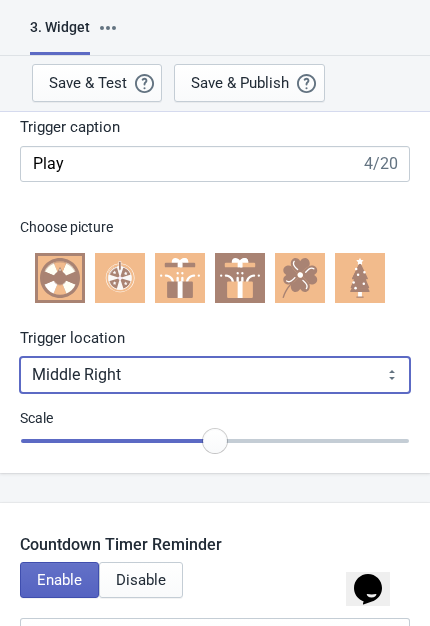 select on "top_left" 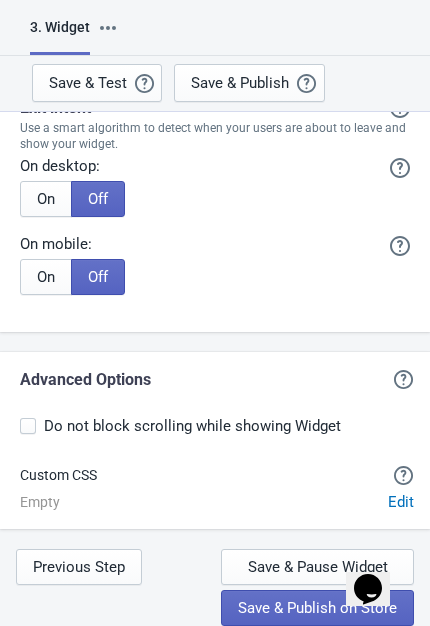 scroll, scrollTop: 5395, scrollLeft: 0, axis: vertical 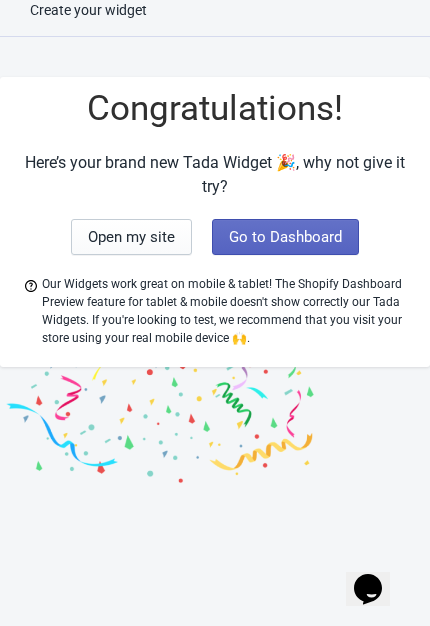 click on "Go to Dashboard" at bounding box center (285, 237) 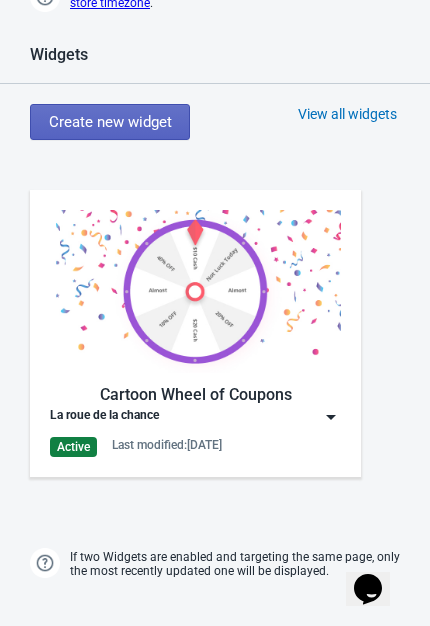 scroll, scrollTop: 442, scrollLeft: 0, axis: vertical 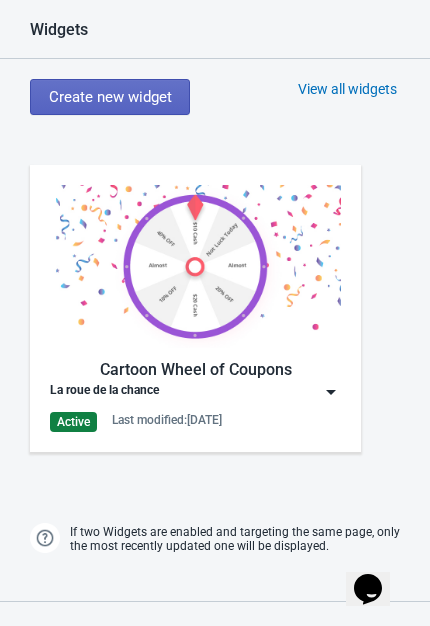 click at bounding box center [331, 392] 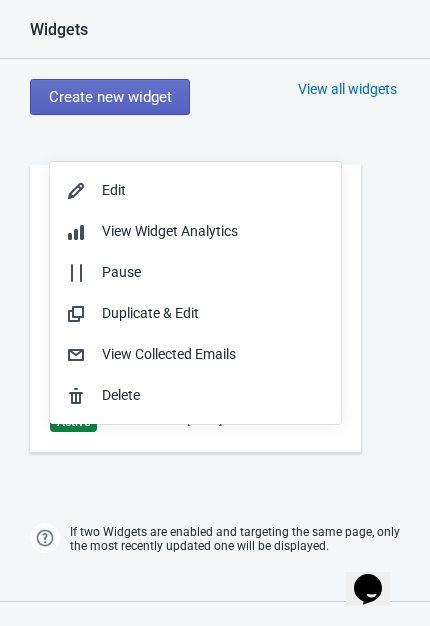 click 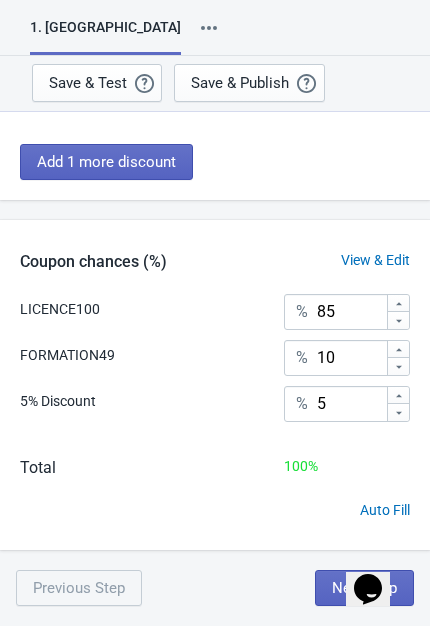 scroll, scrollTop: 333, scrollLeft: 0, axis: vertical 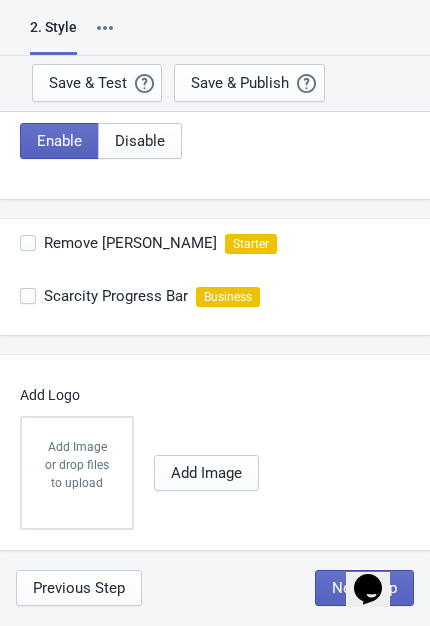 click on "Next Step" at bounding box center (364, 588) 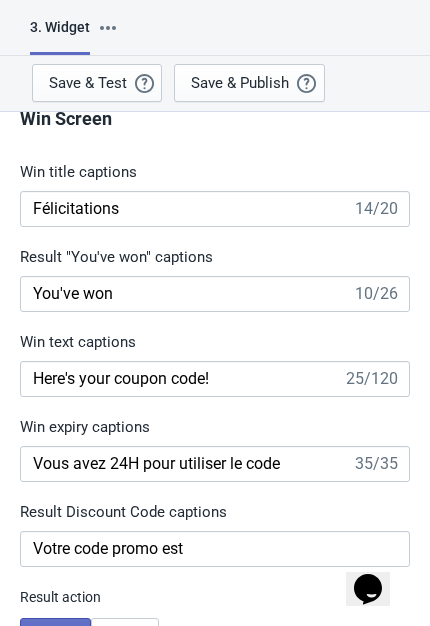 scroll, scrollTop: 4040, scrollLeft: 0, axis: vertical 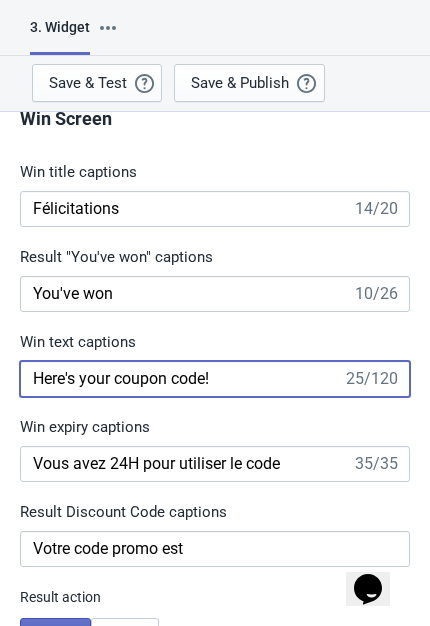 click on "Here's your coupon code!" at bounding box center (181, 379) 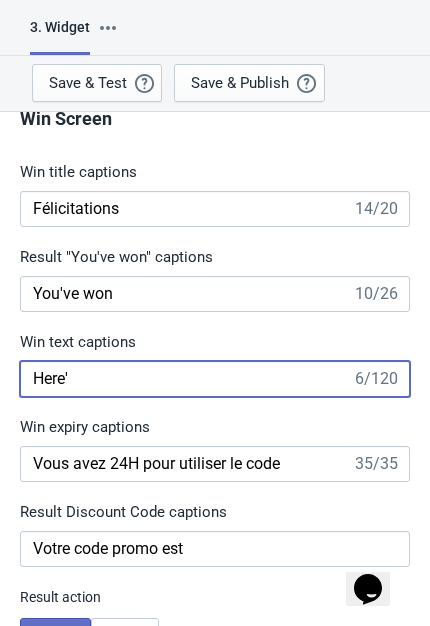 type on "Here" 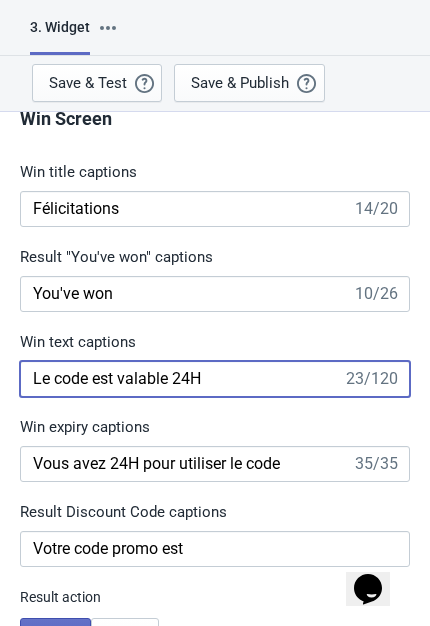type on "Le code est valable 24H" 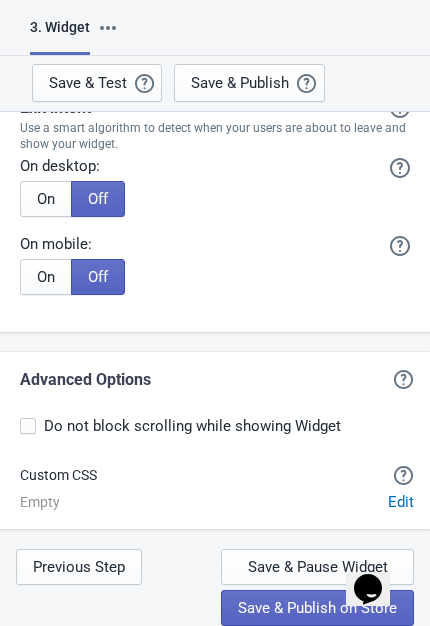 scroll, scrollTop: 5395, scrollLeft: 0, axis: vertical 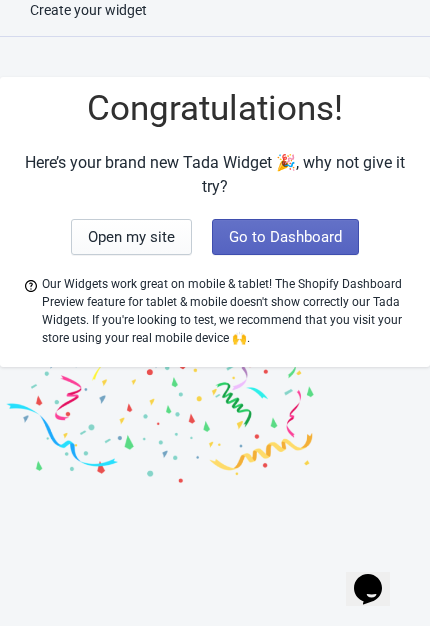 click on "Go to Dashboard" at bounding box center (285, 237) 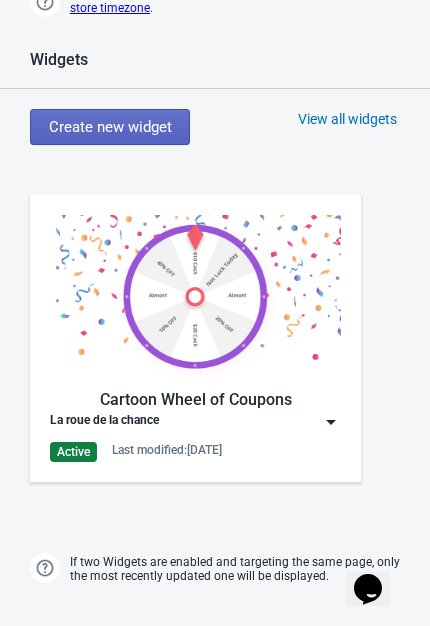 scroll, scrollTop: 461, scrollLeft: 0, axis: vertical 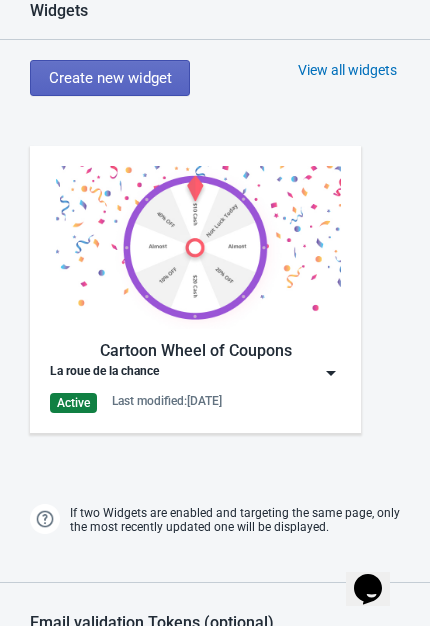 click at bounding box center (331, 373) 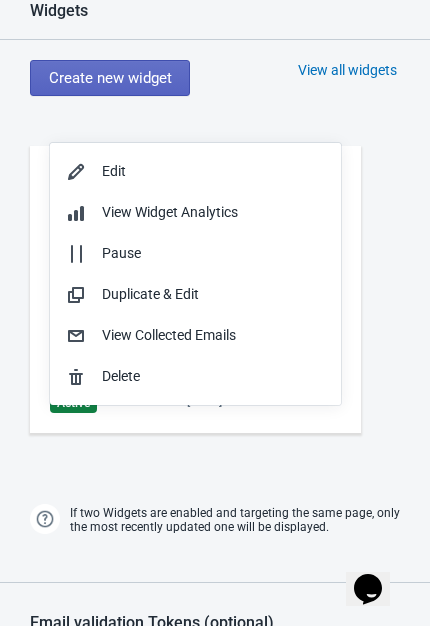 click on "Edit" at bounding box center (195, 171) 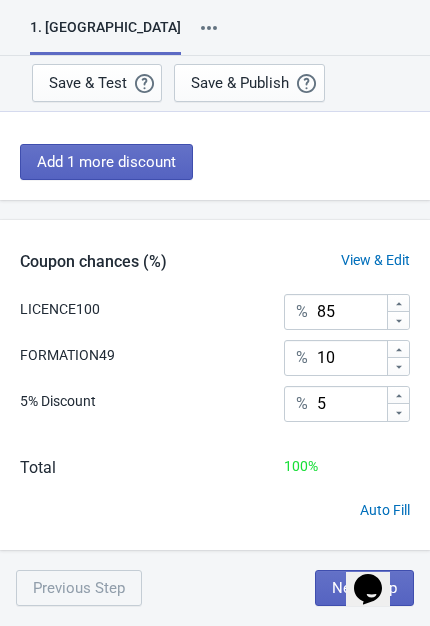 scroll, scrollTop: 333, scrollLeft: 0, axis: vertical 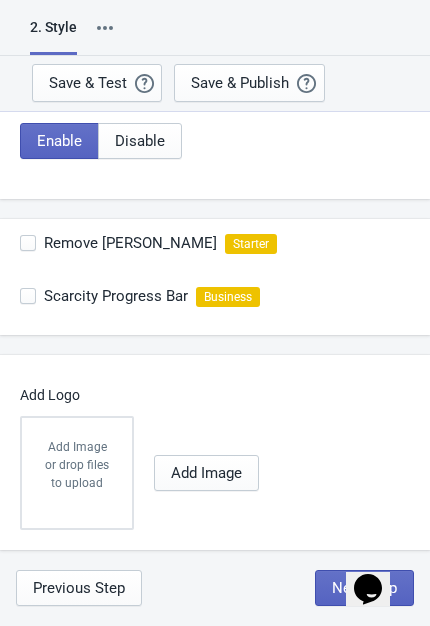 click on "Next Step" at bounding box center (364, 588) 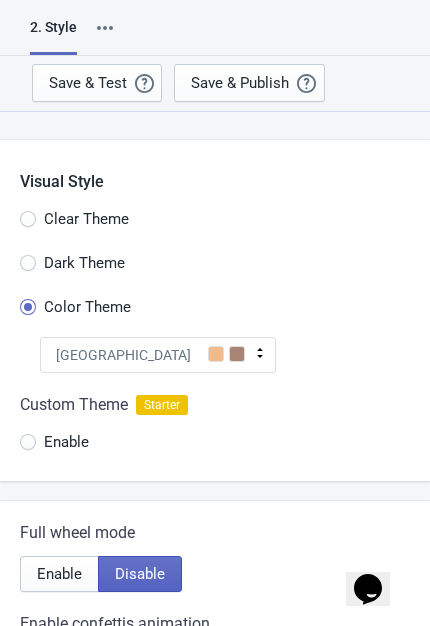 select on "homepageOnly" 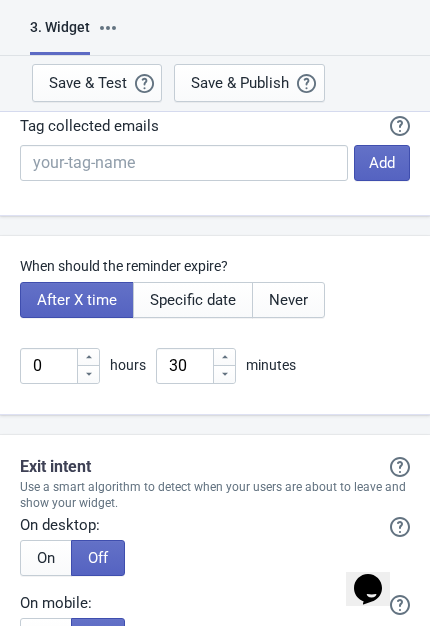 scroll, scrollTop: 5031, scrollLeft: 0, axis: vertical 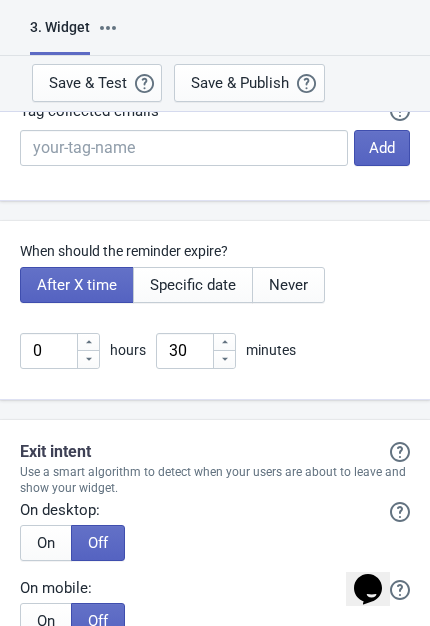 click at bounding box center [224, 359] 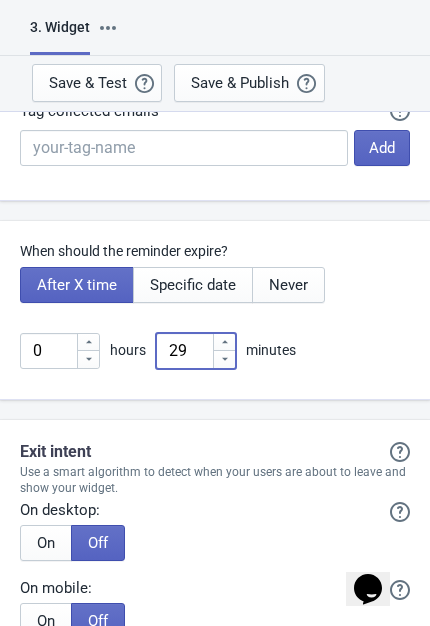 click at bounding box center (224, 359) 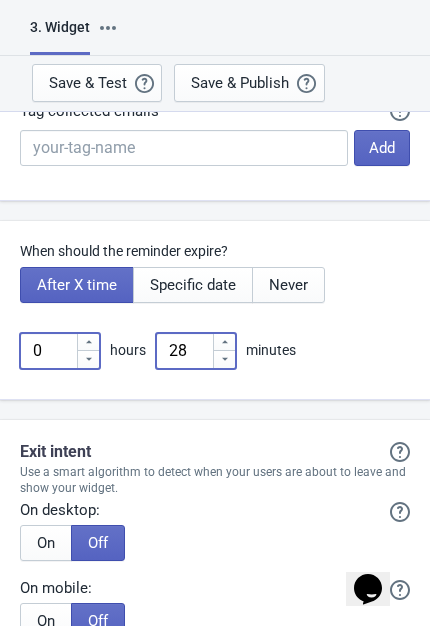 click on "0" at bounding box center [48, 351] 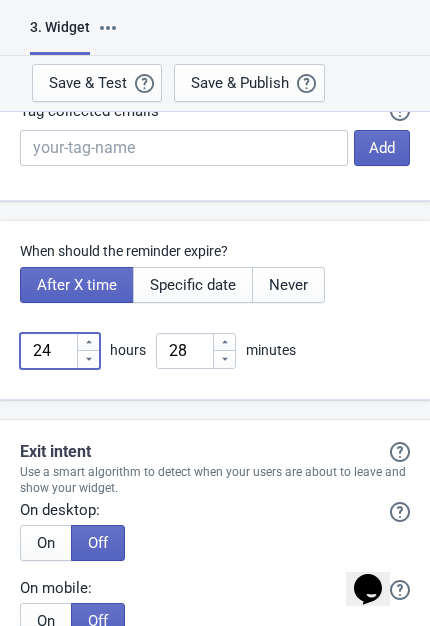 type on "24" 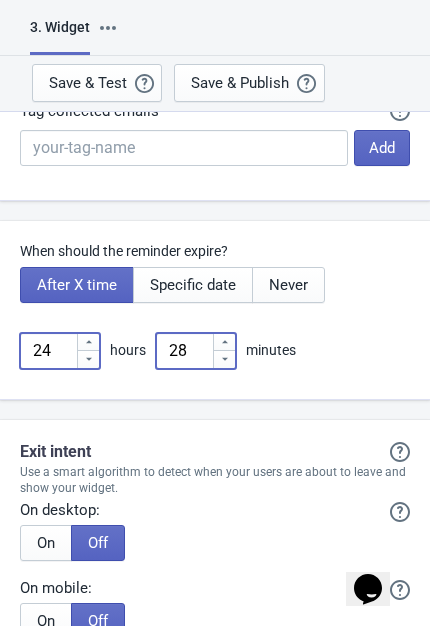 click on "28" at bounding box center (184, 351) 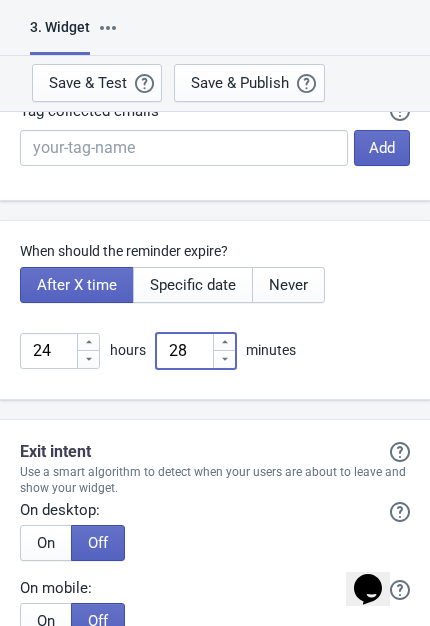 click on "28" at bounding box center [184, 351] 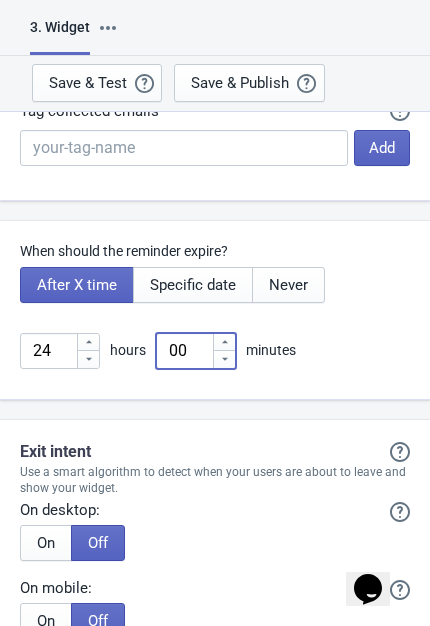 type on "00" 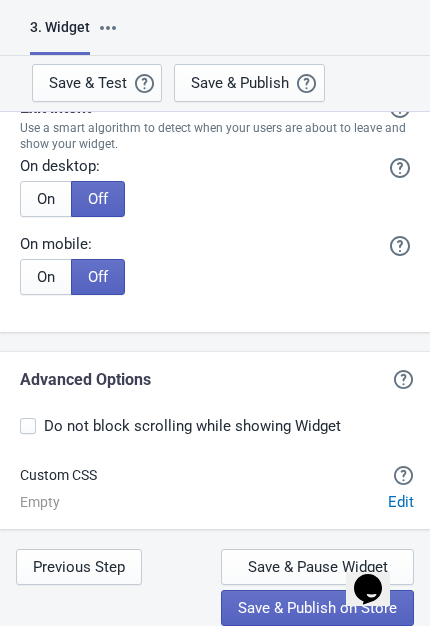 scroll, scrollTop: 5395, scrollLeft: 0, axis: vertical 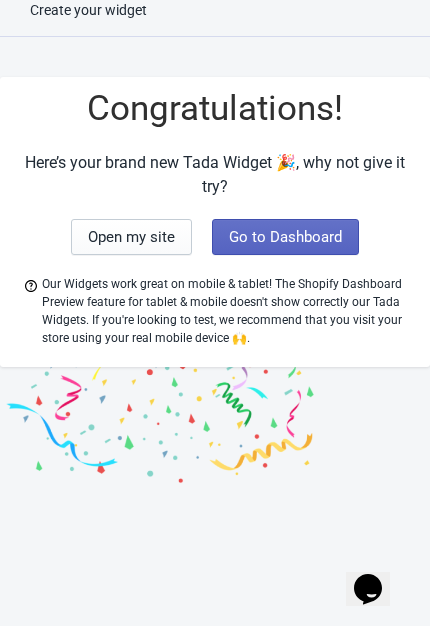 click on "Go to Dashboard" at bounding box center [285, 237] 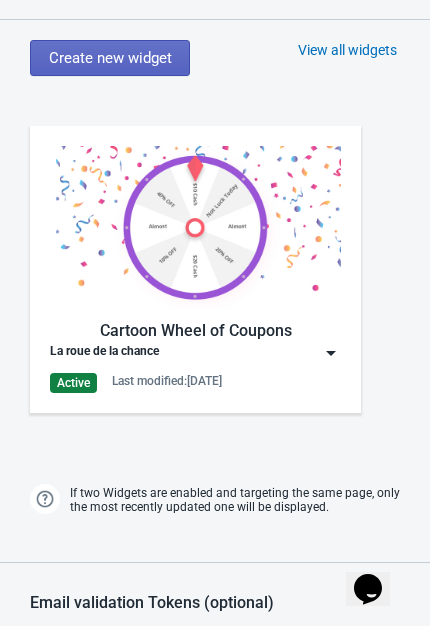 scroll, scrollTop: 513, scrollLeft: 0, axis: vertical 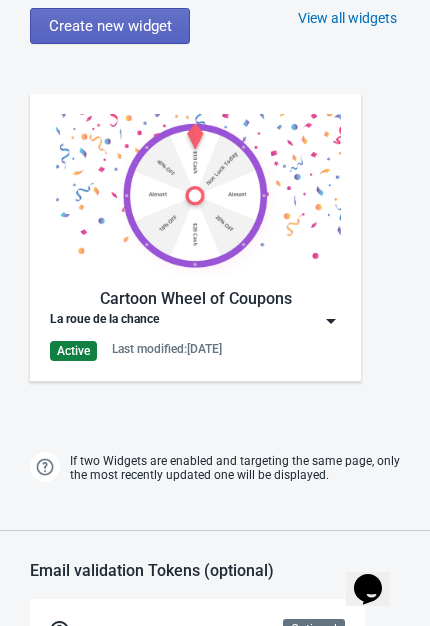 click at bounding box center (331, 321) 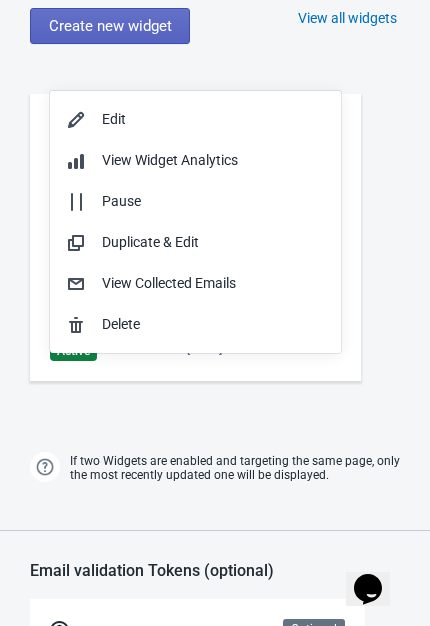 click on "Edit" at bounding box center (195, 119) 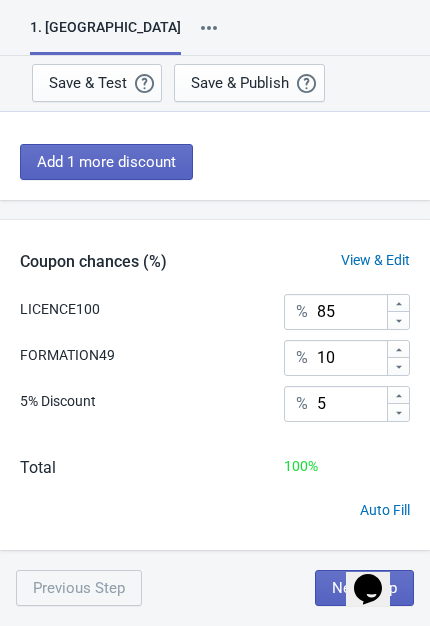 scroll, scrollTop: 333, scrollLeft: 0, axis: vertical 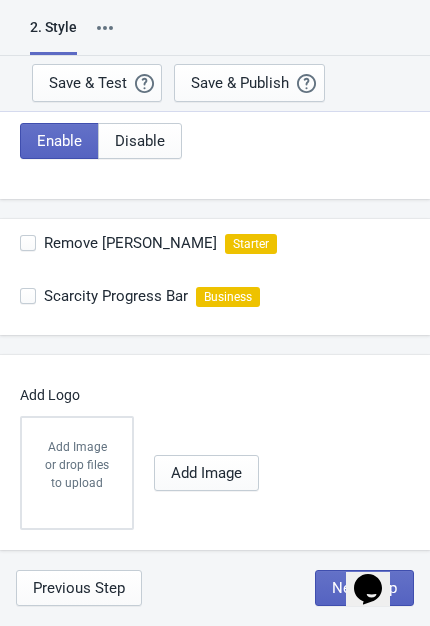 click on "Next Step" at bounding box center [364, 588] 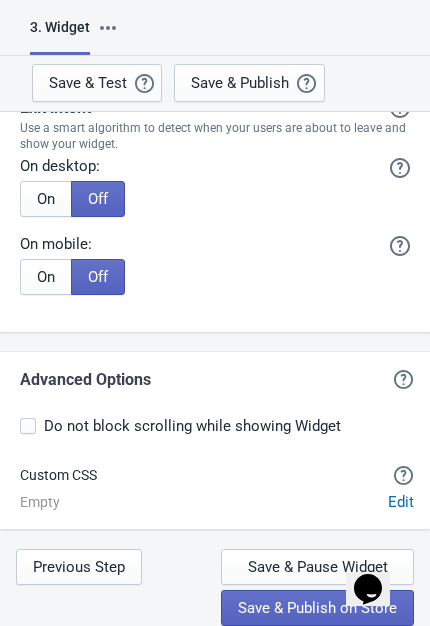scroll, scrollTop: 5395, scrollLeft: 0, axis: vertical 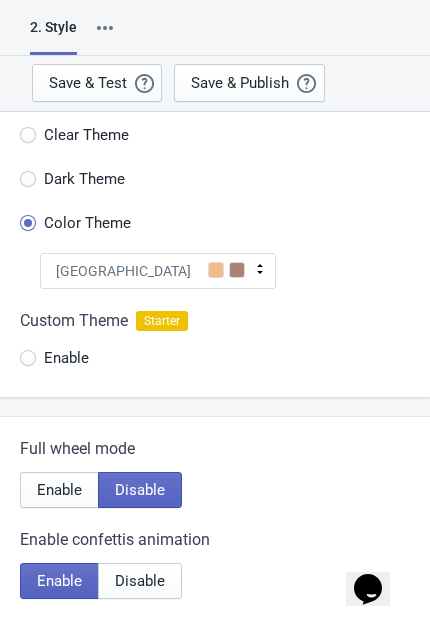 click on "Enable" at bounding box center [59, 490] 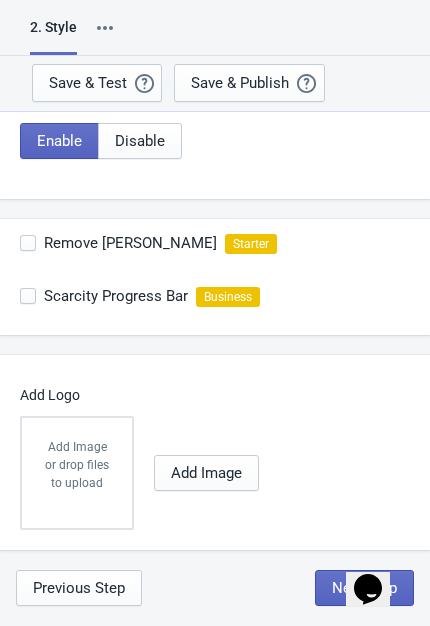 scroll, scrollTop: 524, scrollLeft: 0, axis: vertical 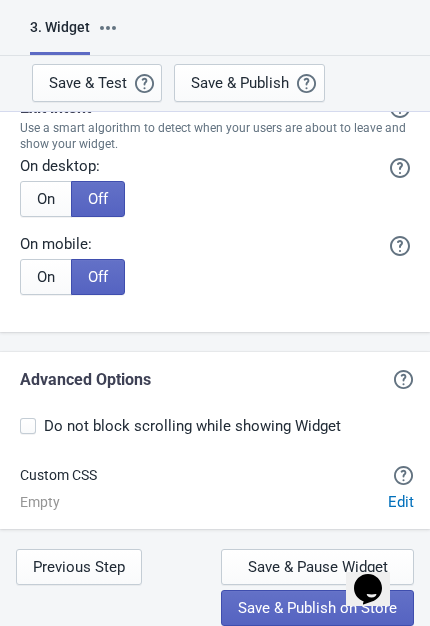 click on "Save & Publish on Store" at bounding box center (317, 608) 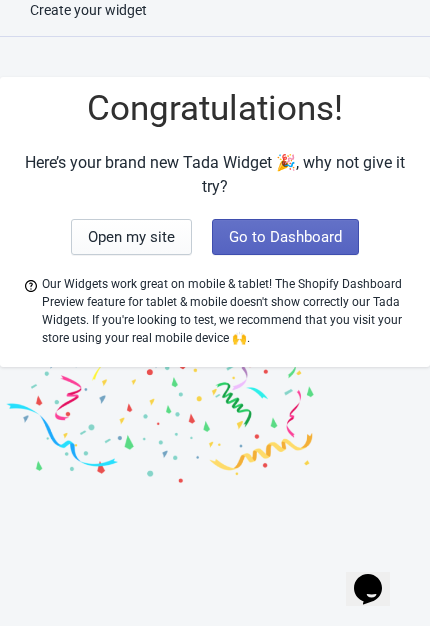 scroll, scrollTop: 20, scrollLeft: 0, axis: vertical 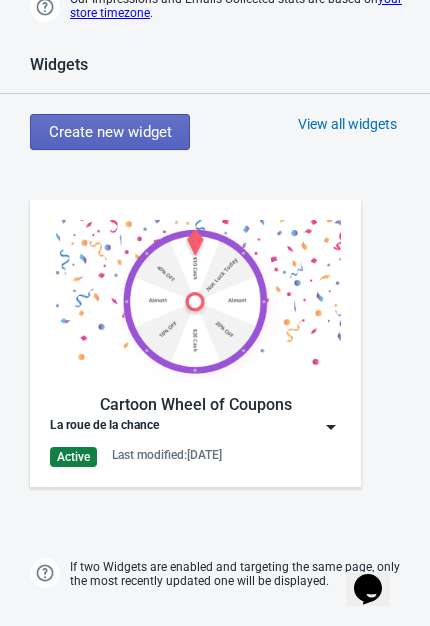click at bounding box center [331, 427] 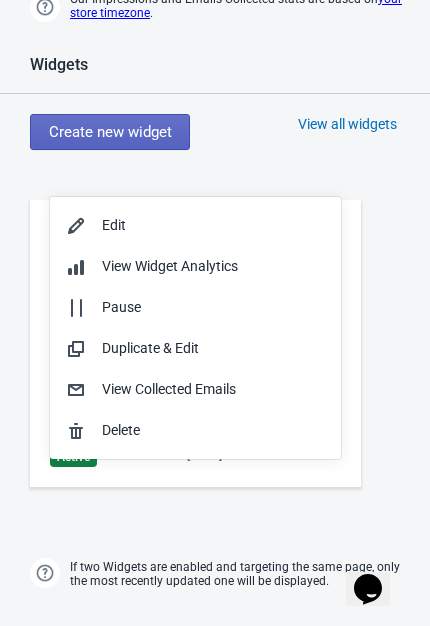 click on "Edit" at bounding box center [195, 225] 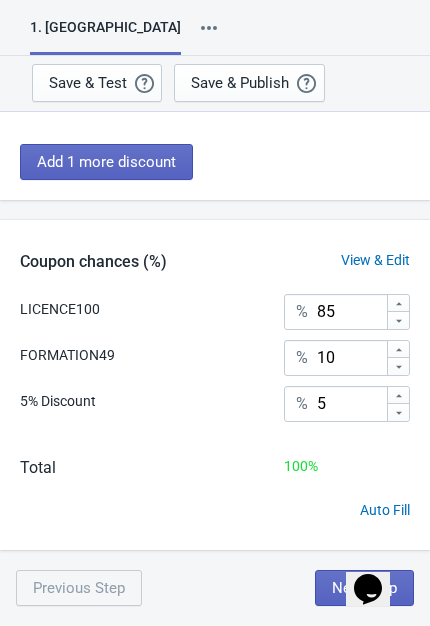 scroll, scrollTop: 333, scrollLeft: 0, axis: vertical 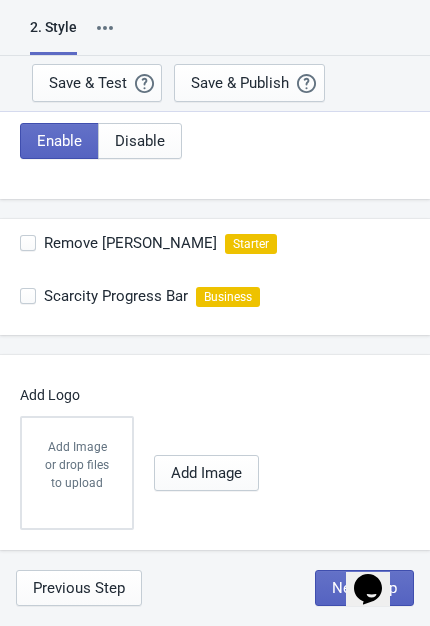 click on "Next Step" at bounding box center (364, 588) 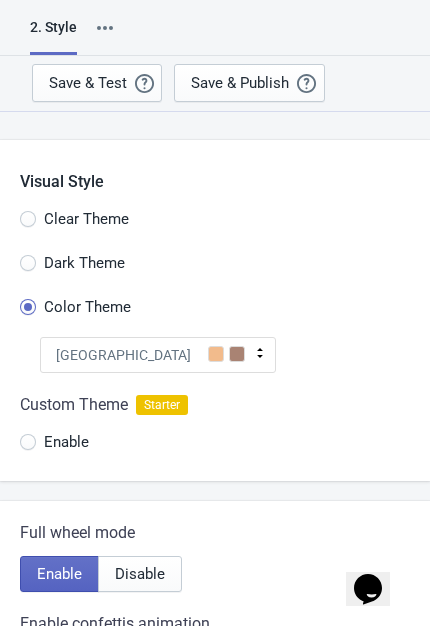 select on "homepageOnly" 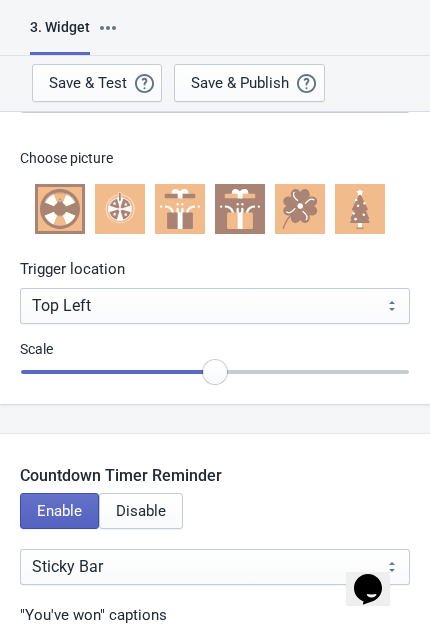 scroll, scrollTop: 1957, scrollLeft: 0, axis: vertical 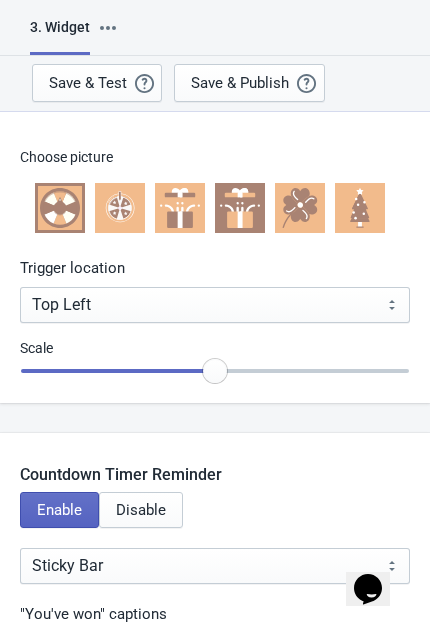 click 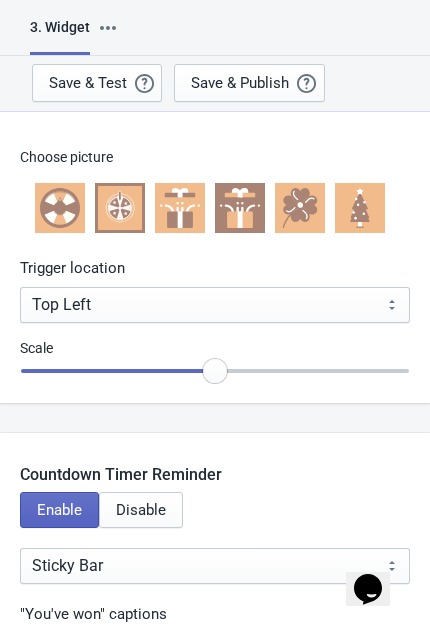 scroll, scrollTop: 1963, scrollLeft: 0, axis: vertical 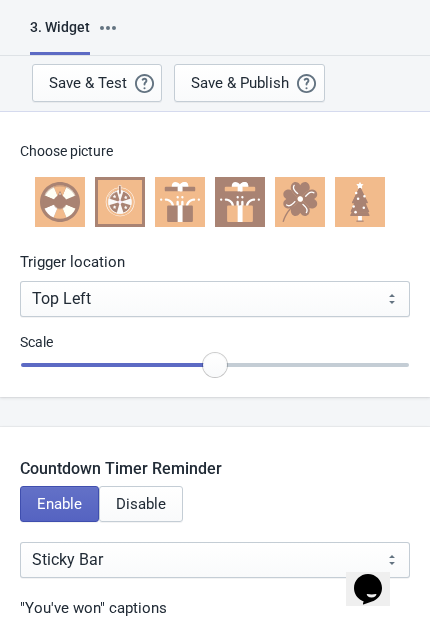 click 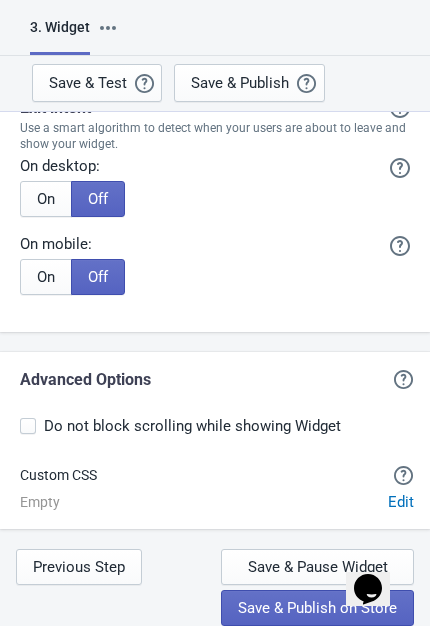 click on "Save & Publish on Store" at bounding box center [317, 608] 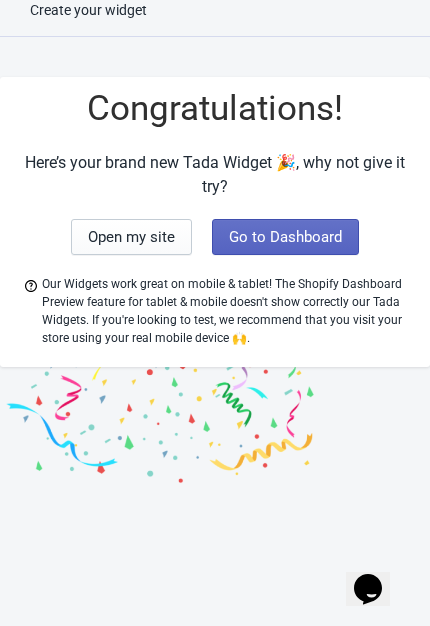 click on "Go to Dashboard" at bounding box center (285, 237) 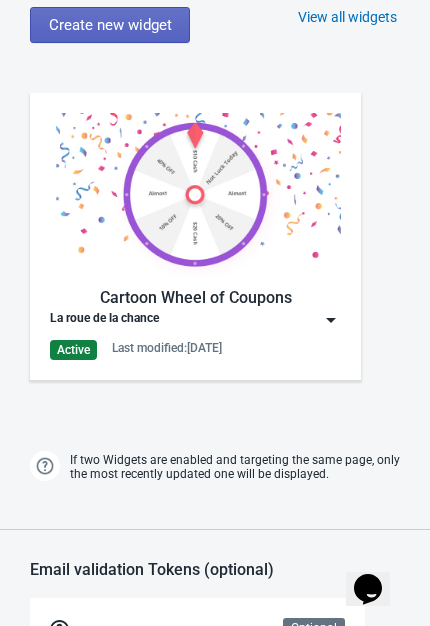 scroll, scrollTop: 515, scrollLeft: 0, axis: vertical 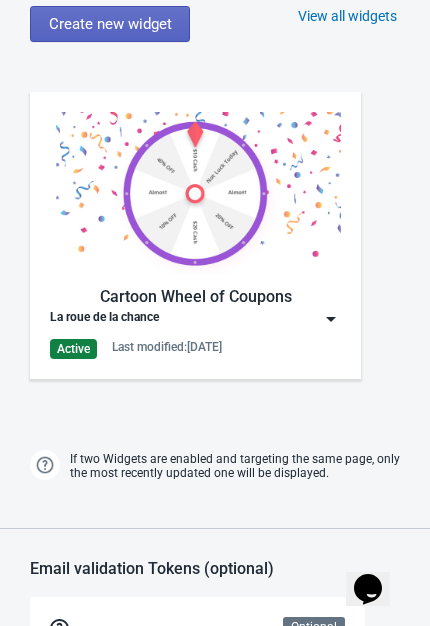 click at bounding box center [331, 319] 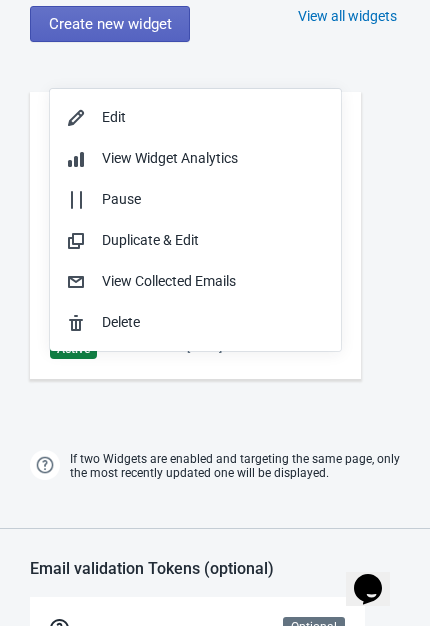 click on "Edit" at bounding box center (195, 117) 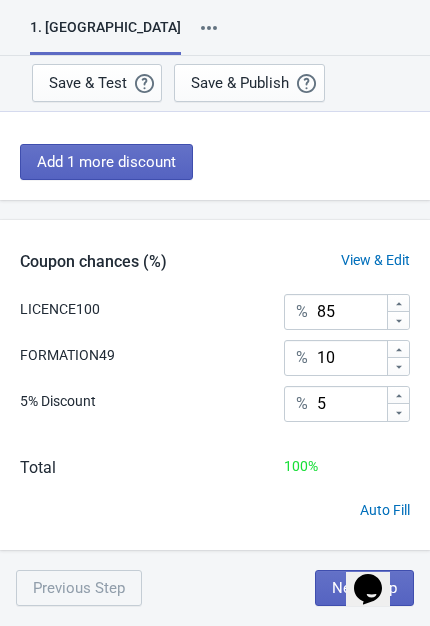 scroll, scrollTop: 333, scrollLeft: 0, axis: vertical 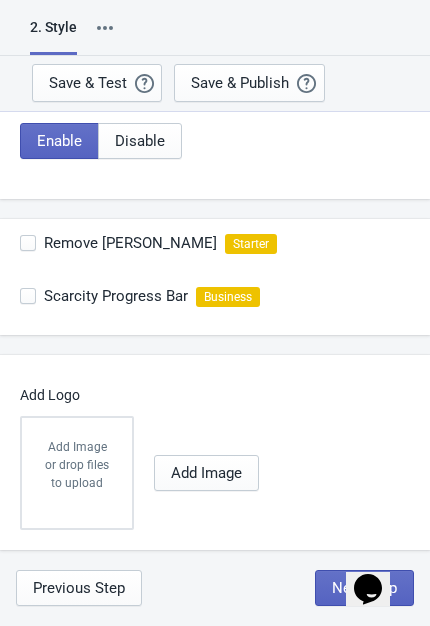 click on "Previous Step" at bounding box center (79, 588) 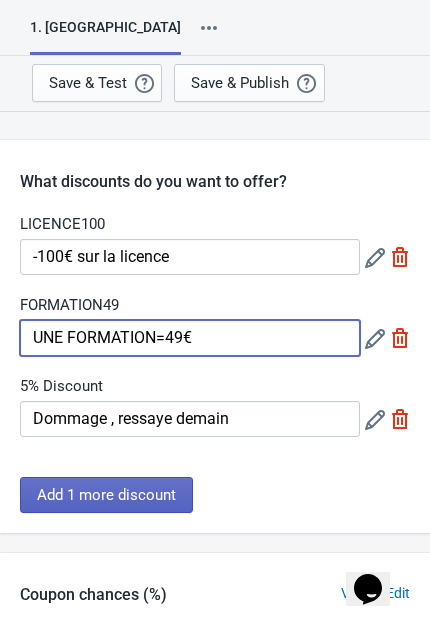 click on "UNE FORMATION=49€" at bounding box center (190, 338) 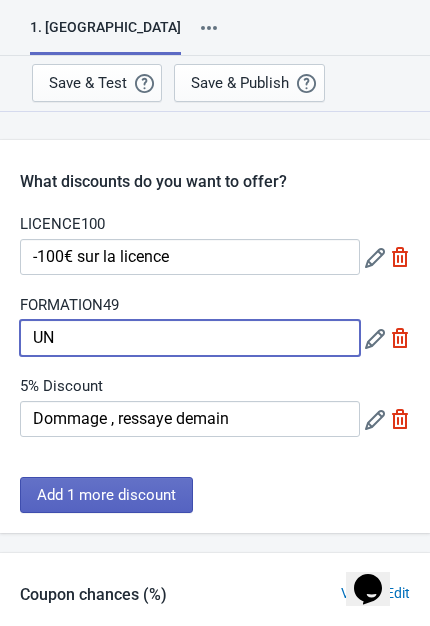 type on "U" 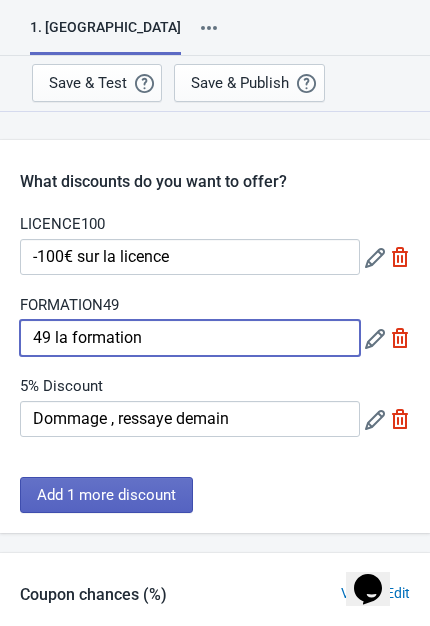 click on "49 la formation" at bounding box center [190, 338] 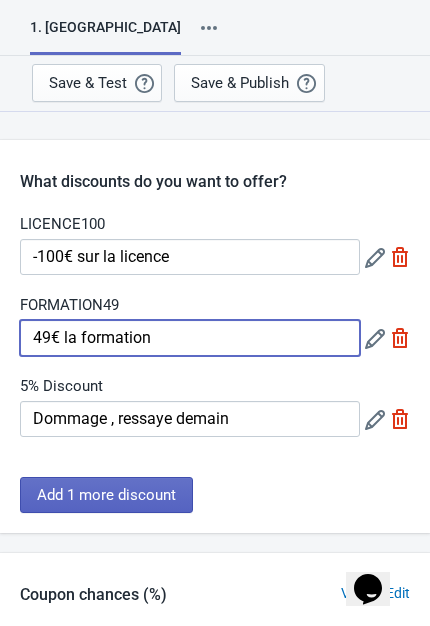 type on "49€ la formation" 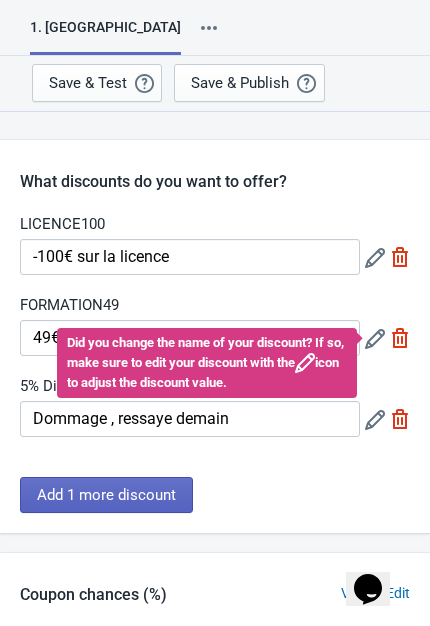 click on "Add 1 more discount" at bounding box center (215, 505) 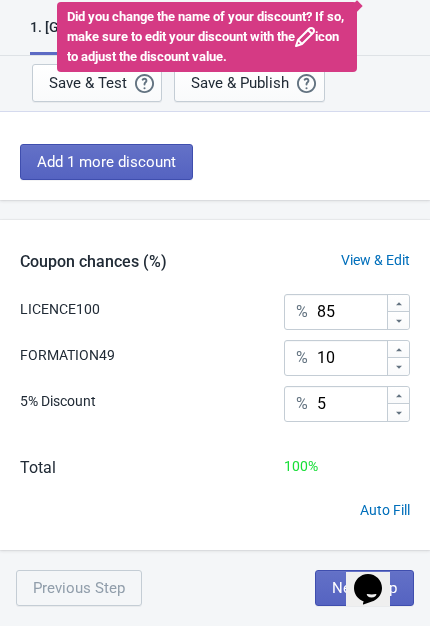 scroll, scrollTop: 333, scrollLeft: 0, axis: vertical 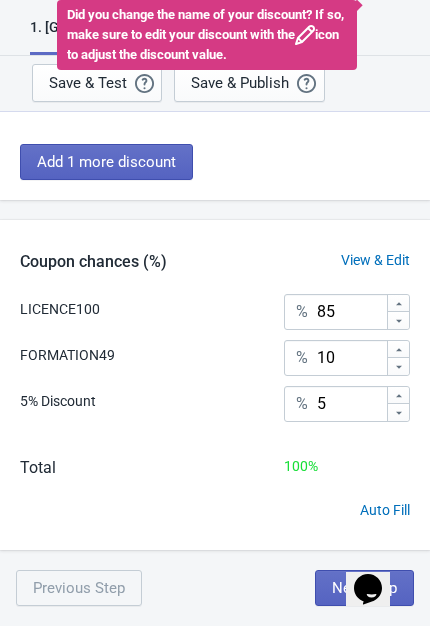 click on "Next Step" at bounding box center (364, 588) 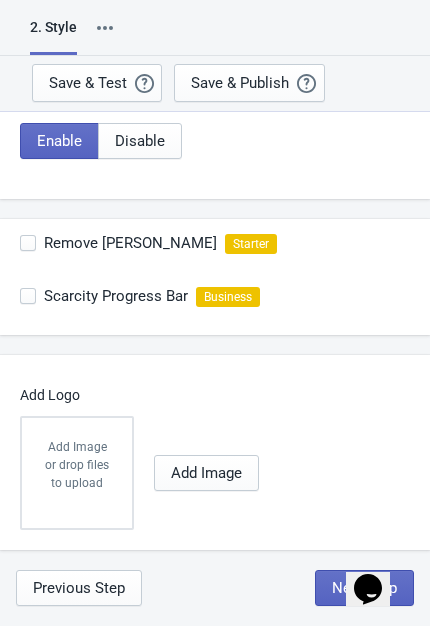 scroll, scrollTop: 524, scrollLeft: 0, axis: vertical 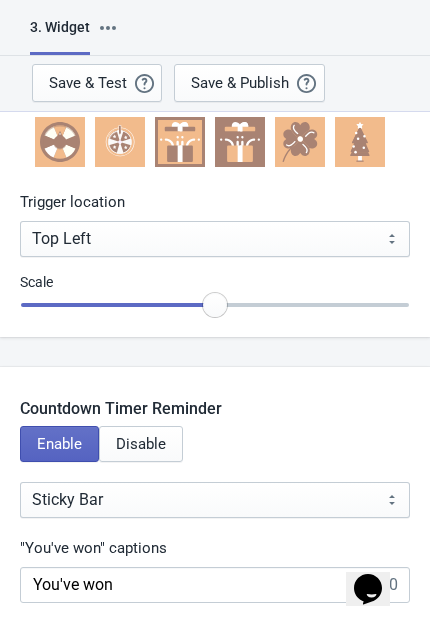 click 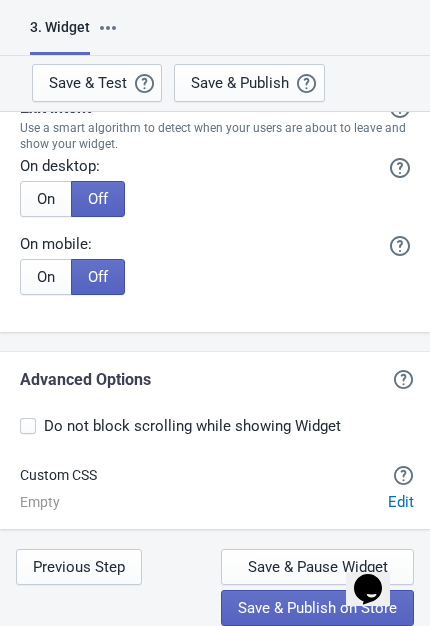 click on "Save & Publish on Store" at bounding box center (317, 608) 